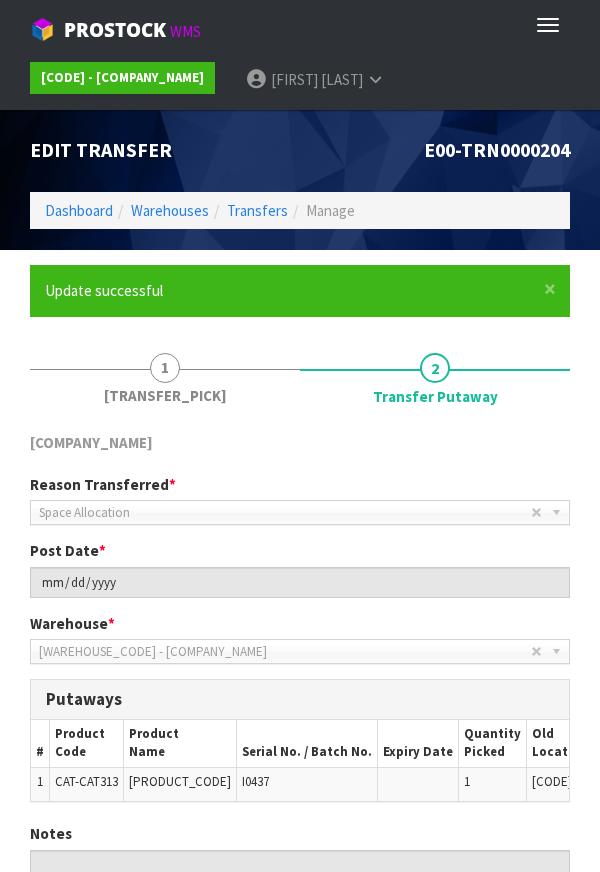scroll, scrollTop: 175, scrollLeft: 0, axis: vertical 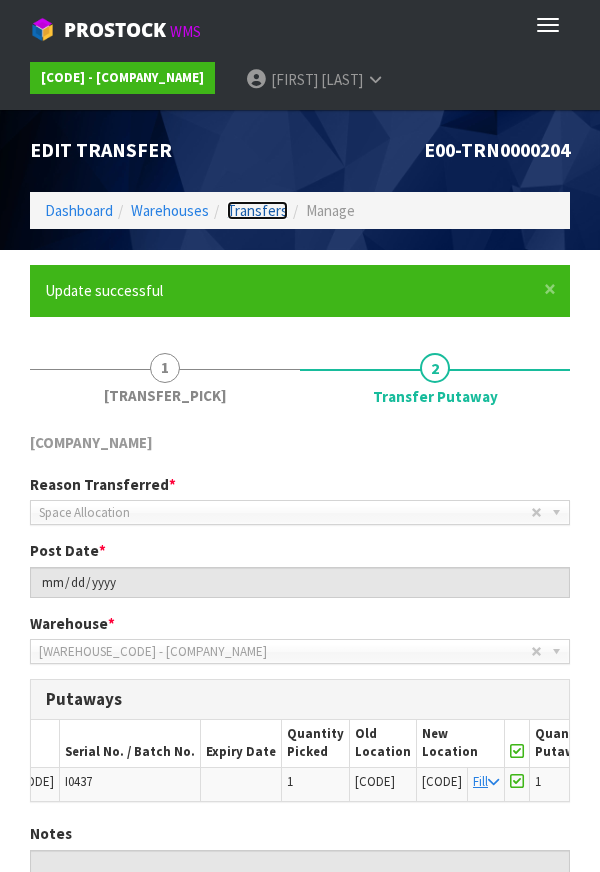 click on "Transfers" at bounding box center (257, 210) 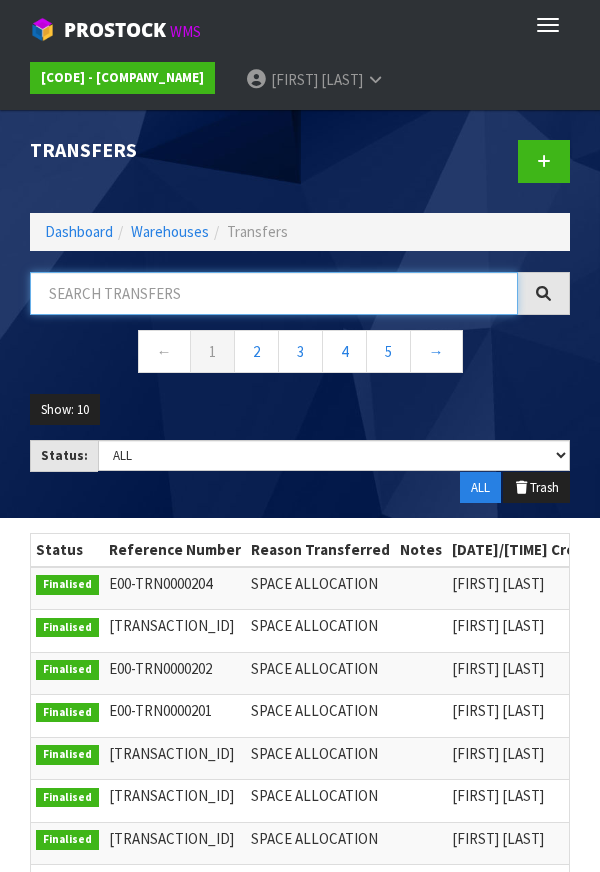 click at bounding box center (274, 293) 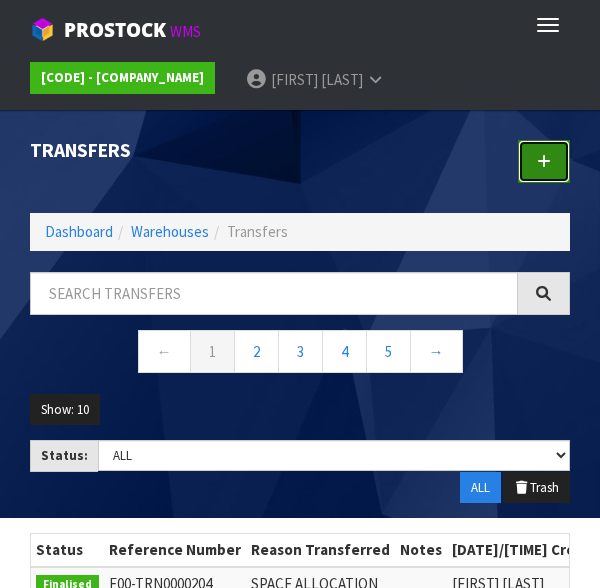 click at bounding box center [544, 161] 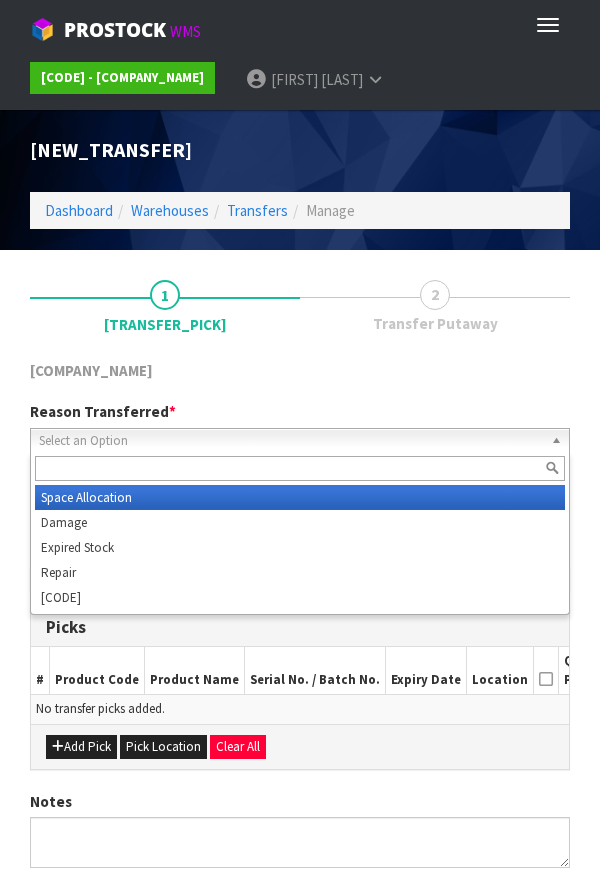 click on "Select an Option" at bounding box center (291, 441) 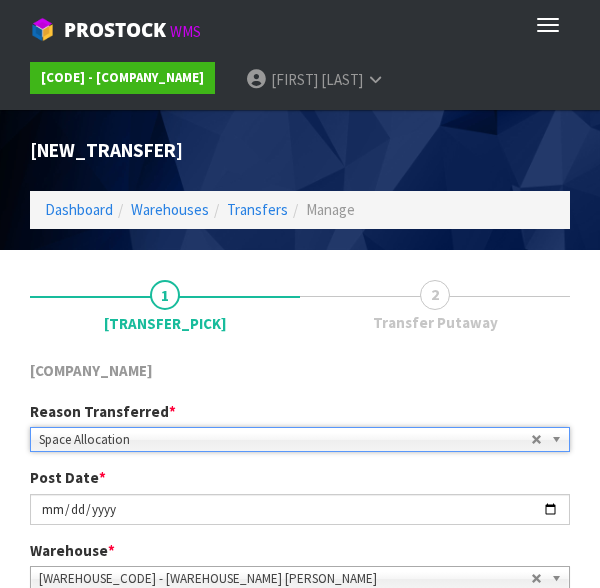 click on "[COMPANY_NAME]" at bounding box center [300, 373] 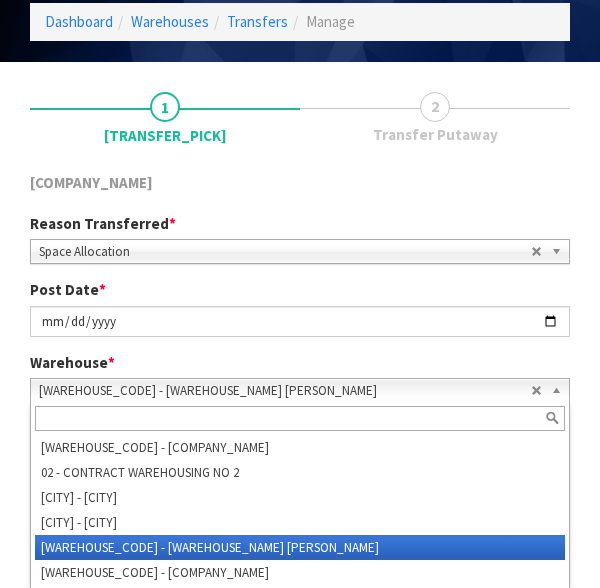 scroll, scrollTop: 312, scrollLeft: 0, axis: vertical 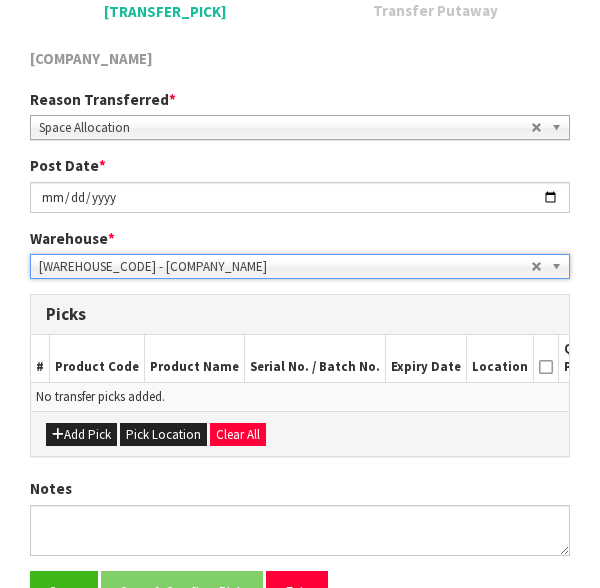 click on "Picks
#
Product	Code
Product	Name
Serial No. / Batch No.
Expiry Date
Location
Quantity
Picked
Action
No transfer picks added.
Add Pick
Pick Location
Clear All" at bounding box center [300, 375] 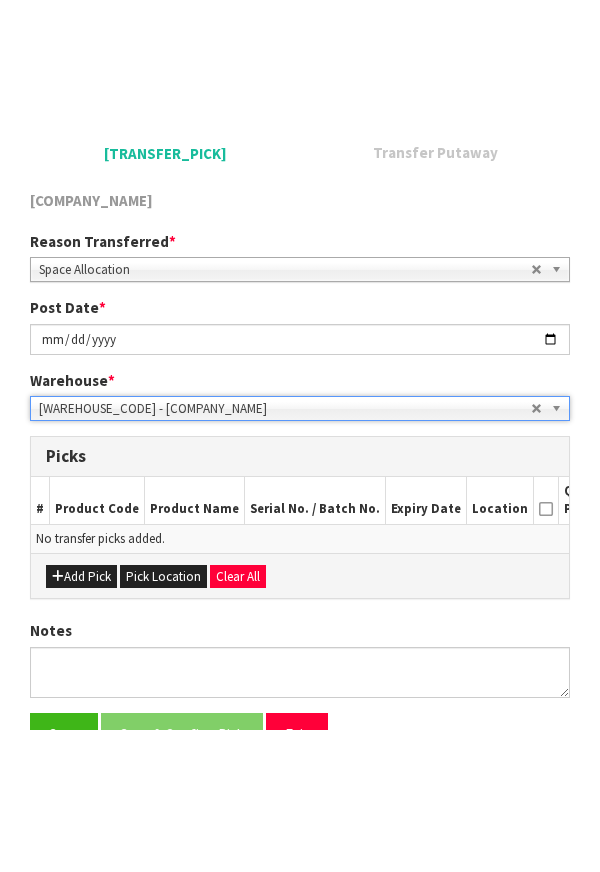 scroll, scrollTop: 142, scrollLeft: 0, axis: vertical 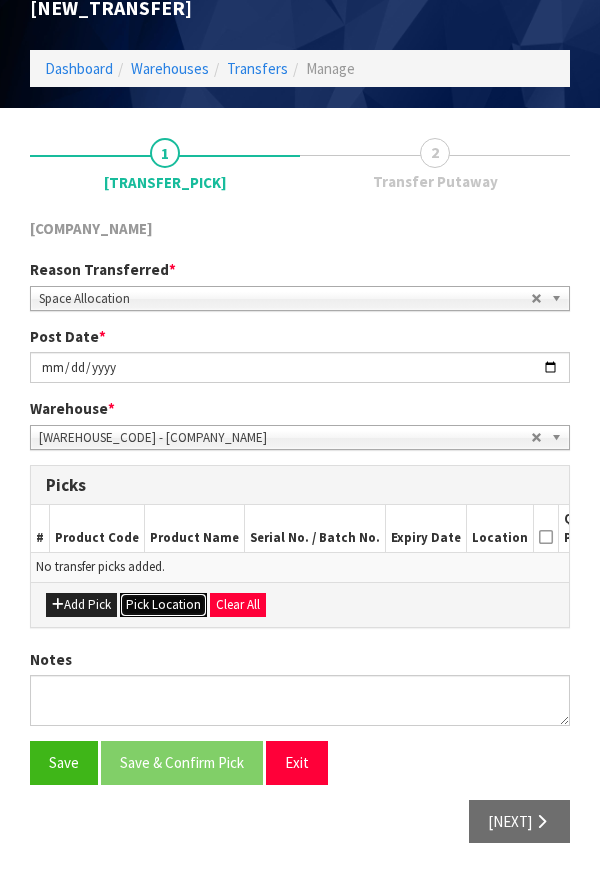 click on "Pick Location" at bounding box center [163, 605] 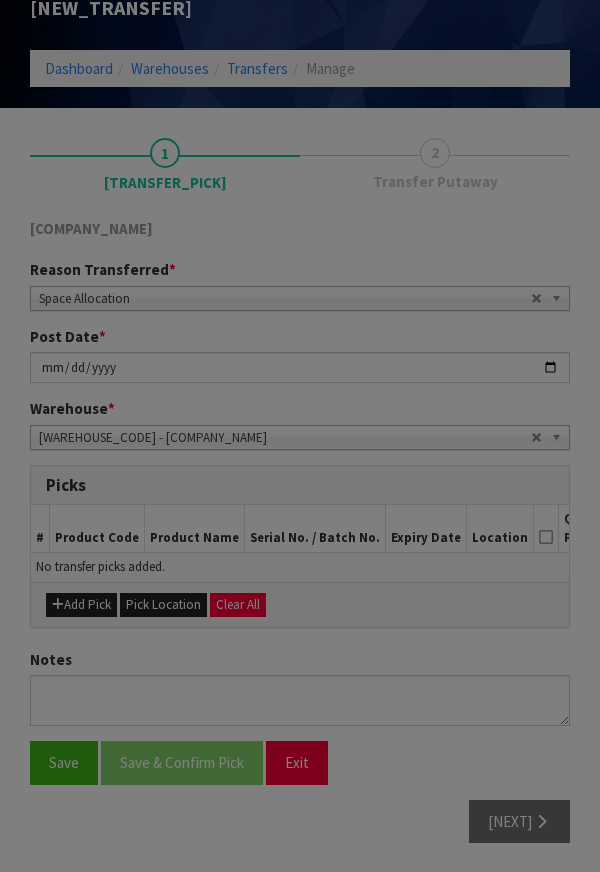 click on "[PICK_LOCATION] [STATUS] [WAREHOUSE] [CODE] [ROW] [COLUMN] [LEVEL] [TRAY] [PICK_AREA] [ACTION] [WAREHOUSE] [CODE] [ROW] [COLUMN] [LEVEL] [TRAY] [PICK_AREA] [ACTION] [WAREHOUSE] [CODE] [ROW] [COLUMN] [LEVEL] [TRAY] [PICK_AREA] [ACTION]" at bounding box center (300, 436) 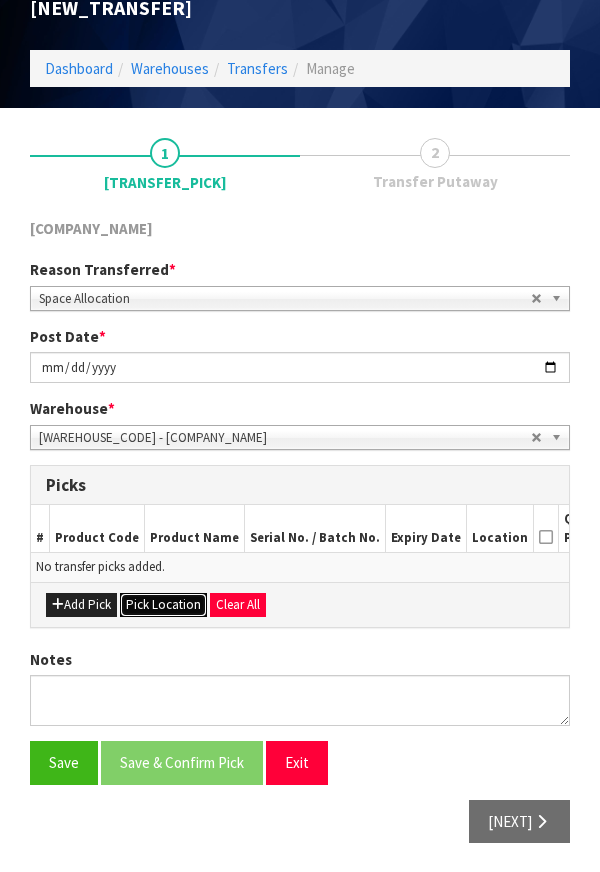 click on "Pick Location" at bounding box center (163, 605) 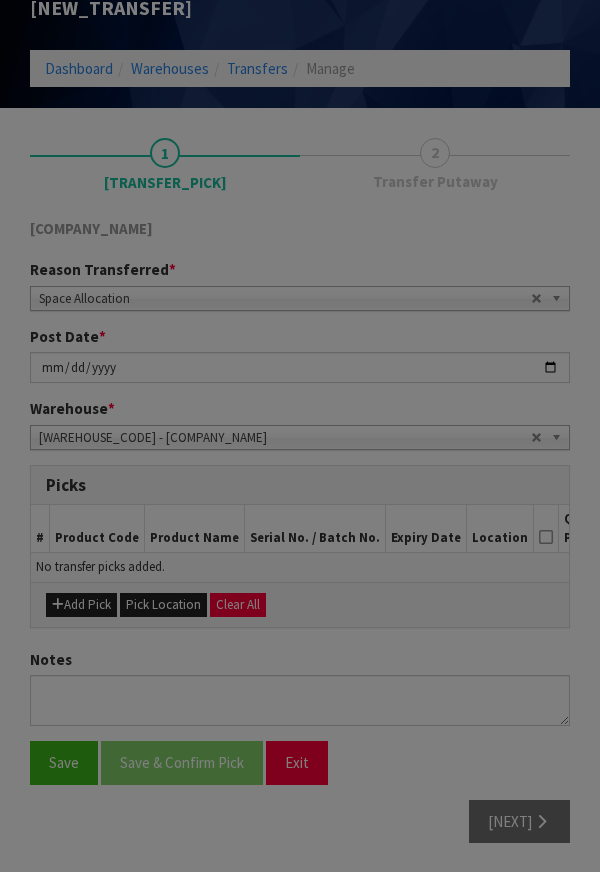 click on "[PICK_LOCATION] [STATUS] [WAREHOUSE] [CODE] [ROW] [COLUMN] [LEVEL] [TRAY] [PICK_AREA] [ACTION] [WAREHOUSE] [CODE] [ROW] [COLUMN] [LEVEL] [TRAY] [PICK_AREA] [ACTION] [WAREHOUSE] [CODE] [ROW] [COLUMN] [LEVEL] [TRAY] [PICK_AREA] [ACTION]" at bounding box center (300, 436) 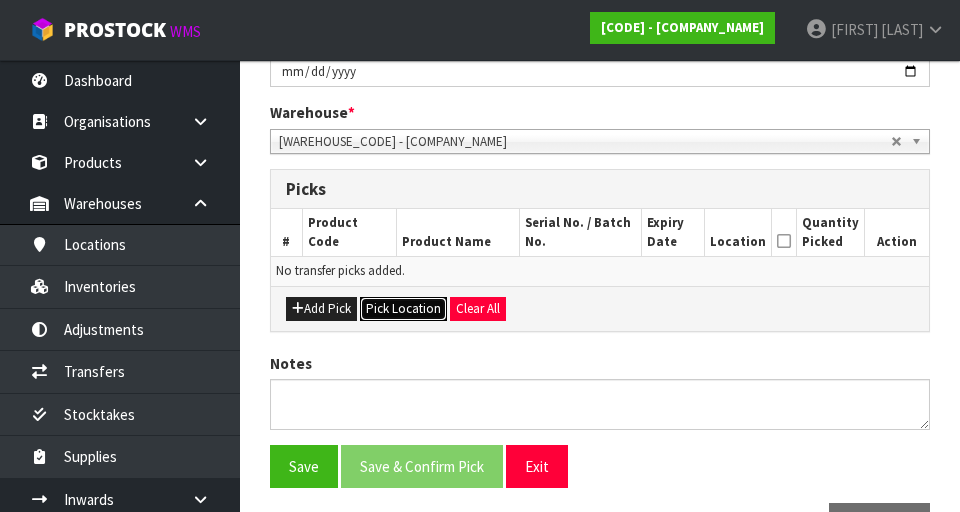 scroll, scrollTop: 388, scrollLeft: 0, axis: vertical 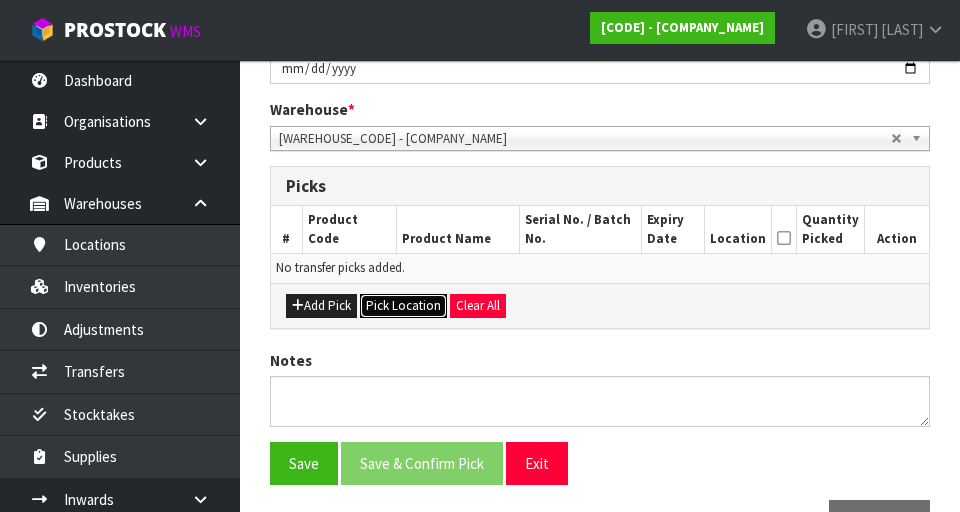 click on "Pick Location" at bounding box center [403, 306] 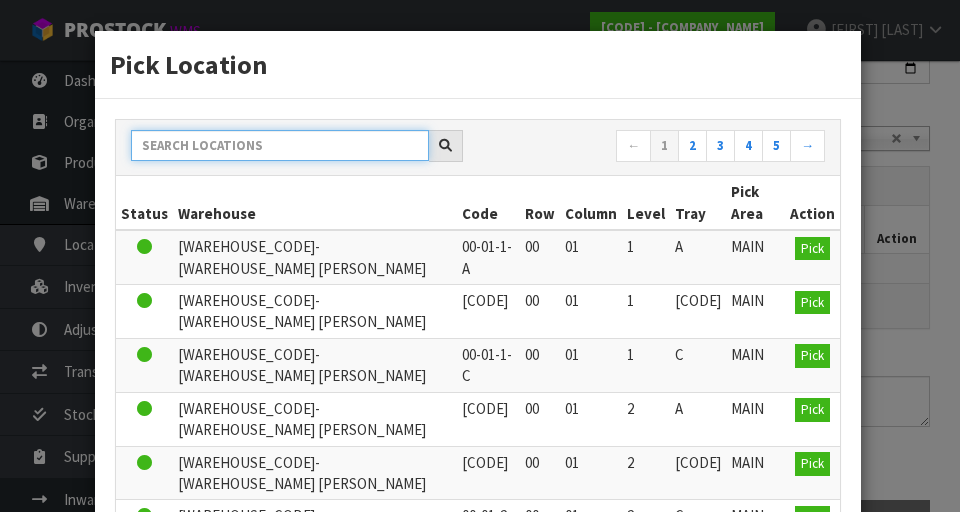 click at bounding box center [280, 145] 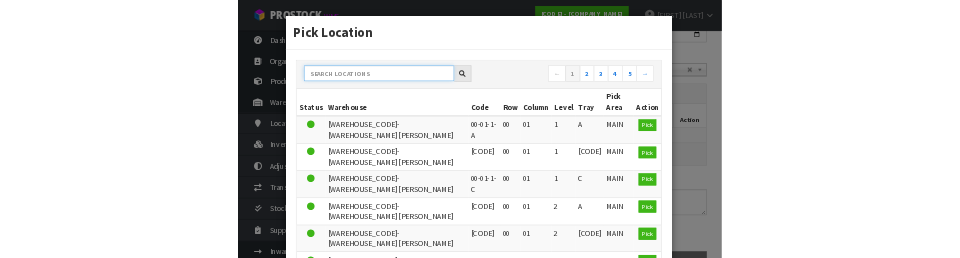 scroll, scrollTop: 379, scrollLeft: 0, axis: vertical 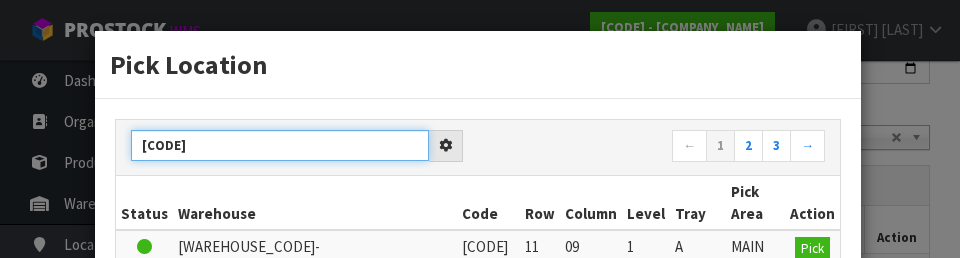 type on "[CODE]" 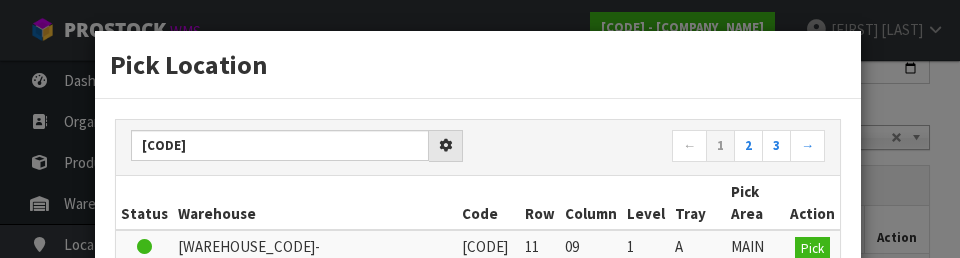 click on "[PICK_LOCATION] [STATUS] [WAREHOUSE] [CODE] [ROW] [COLUMN] [LEVEL] [TRAY] [PICK_AREA] [ACTION] [WAREHOUSE] [CODE] [ROW] [COLUMN] [LEVEL] [TRAY] [PICK_AREA] [ACTION] [WAREHOUSE] [CODE] [ROW] [COLUMN] [LEVEL] [TRAY] [PICK_AREA] [ACTION]" at bounding box center (478, 471) 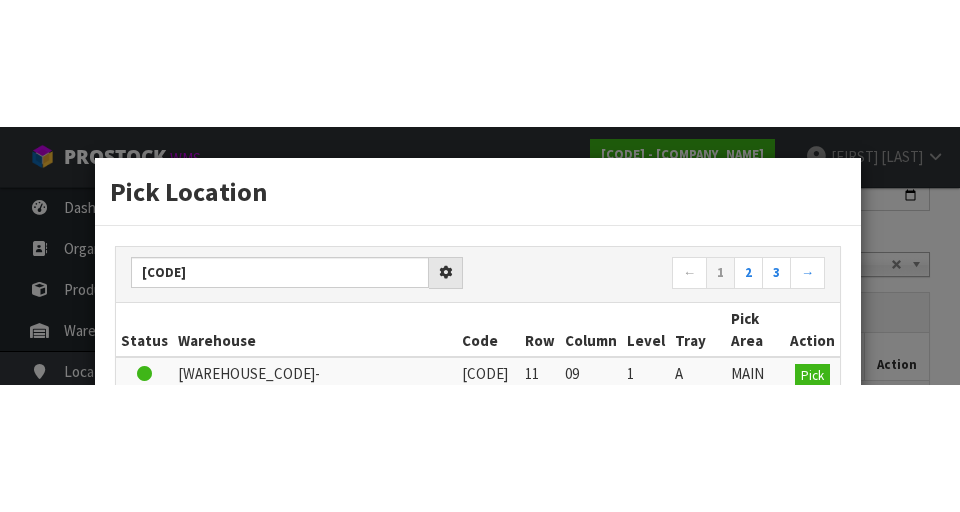 scroll, scrollTop: 388, scrollLeft: 0, axis: vertical 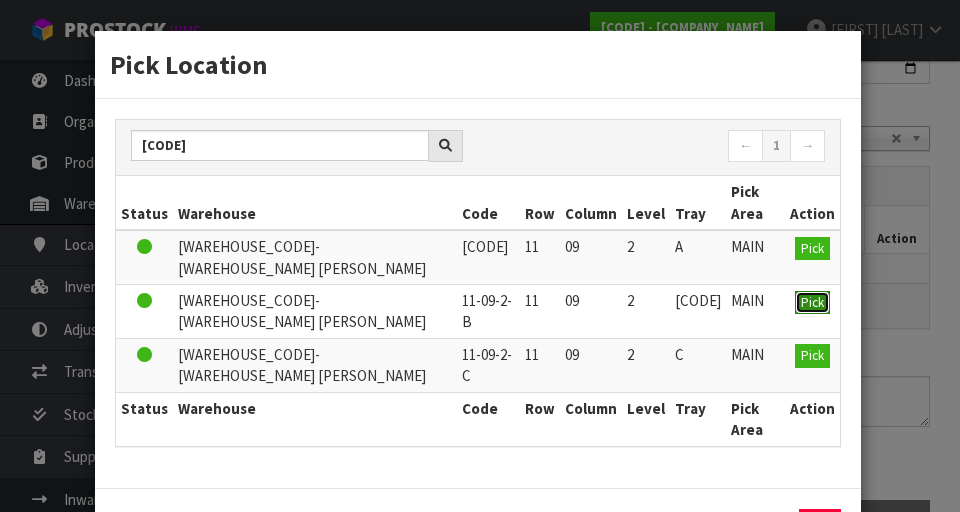 click on "Pick" at bounding box center (812, 248) 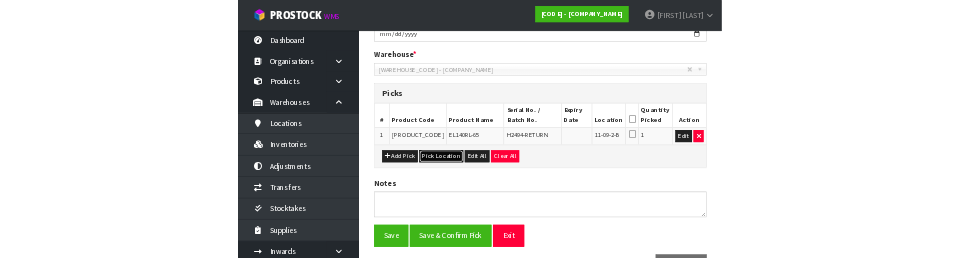 scroll, scrollTop: 0, scrollLeft: 0, axis: both 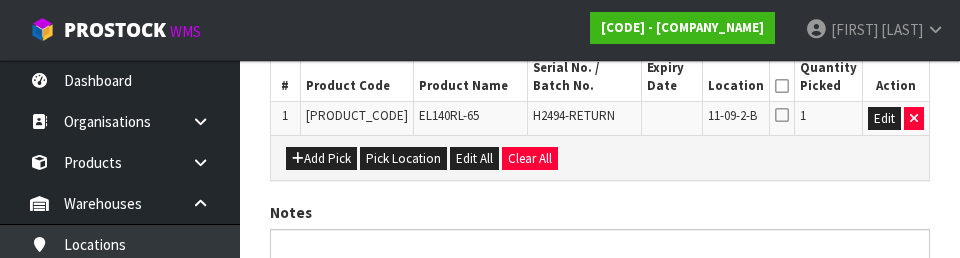 click on "[COMPANY_NAME] [REASON] [SPACE_ALLOCATION] [DAMAGE] [EXPIRED_STOCK] [REPAIR] [QA] [SPACE_ALLOCATION] [POST_DATE] [DATE] [WAREHOUSE] [WAREHOUSE] [WAREHOUSE] [WAREHOUSE] [WAREHOUSE] [WAREHOUSE] [WAREHOUSE] [PICKS] [PRODUCT] [CODE] [PRODUCT] [NAME] [SERIAL_NO_BATCH_NO] [EXPIRY_DATE] [LOCATION] [QUANTITY] [PICKED] [ACTION]" at bounding box center [600, 89] 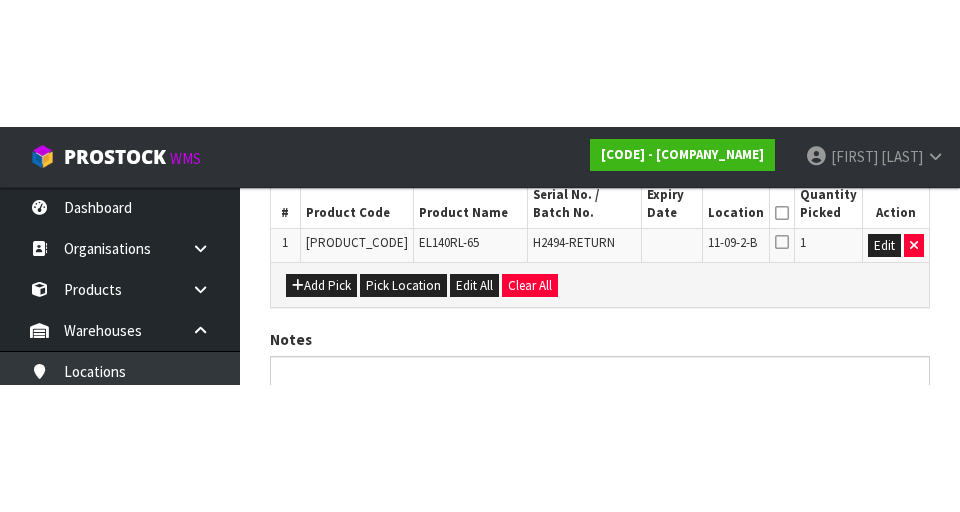 scroll, scrollTop: 468, scrollLeft: 0, axis: vertical 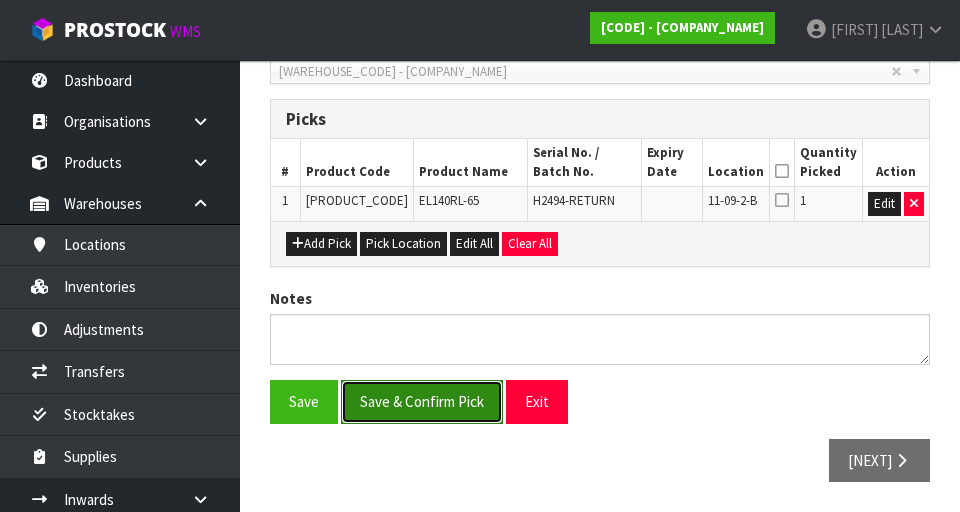 click on "Save & Confirm Pick" at bounding box center (422, 401) 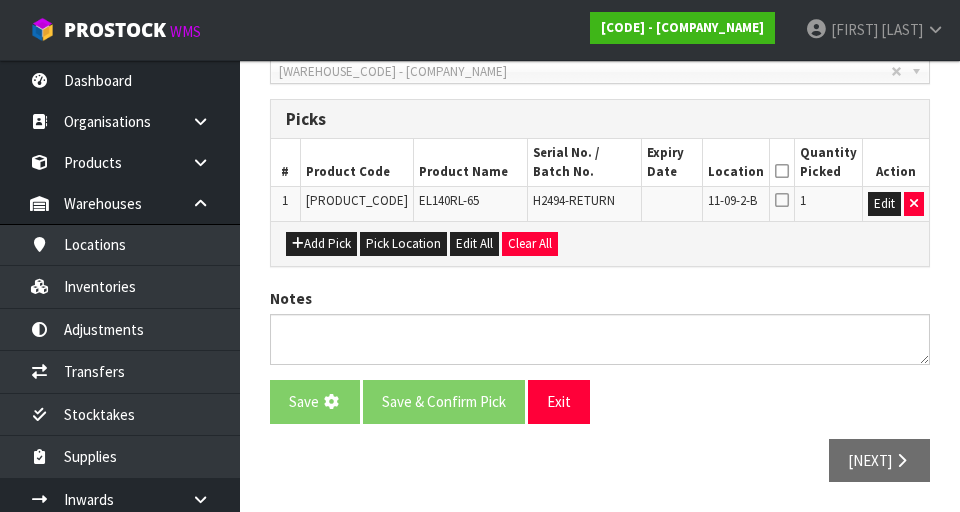 scroll, scrollTop: 0, scrollLeft: 0, axis: both 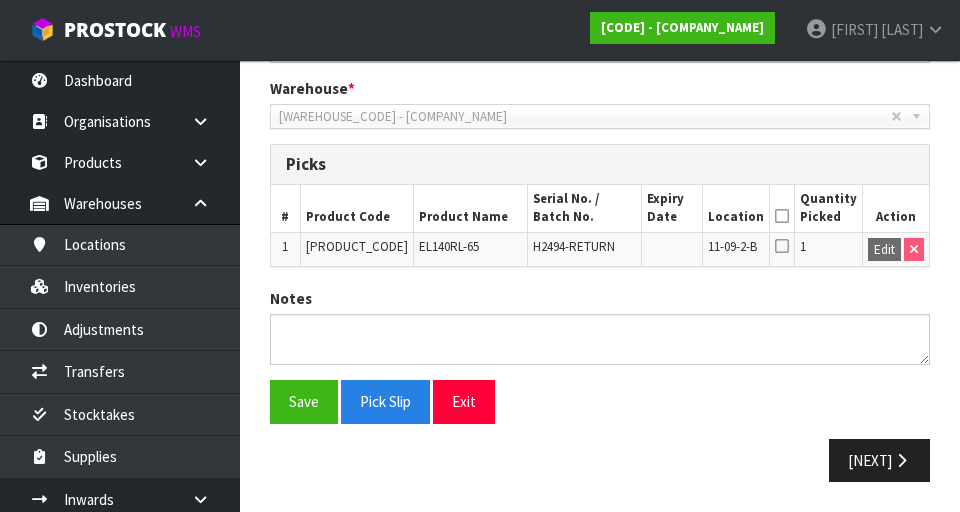 click at bounding box center [782, 216] 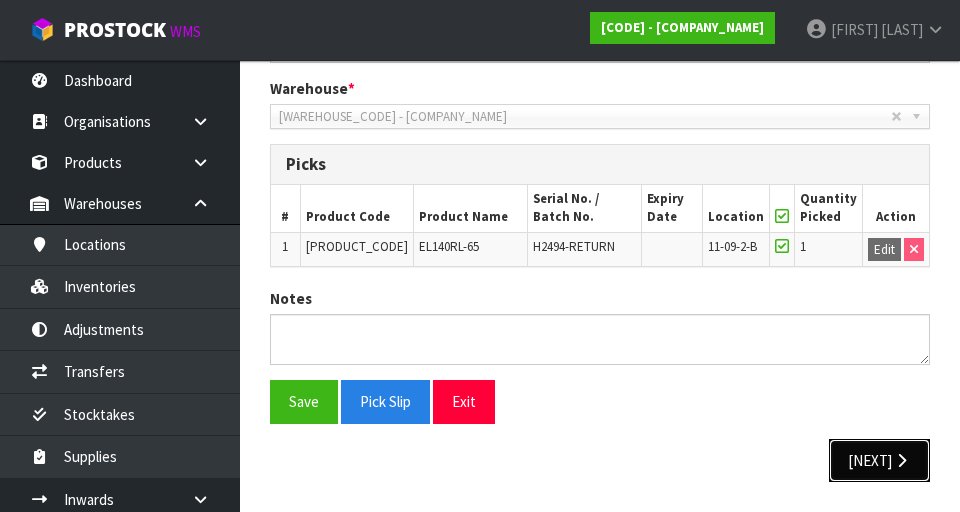 click at bounding box center [901, 460] 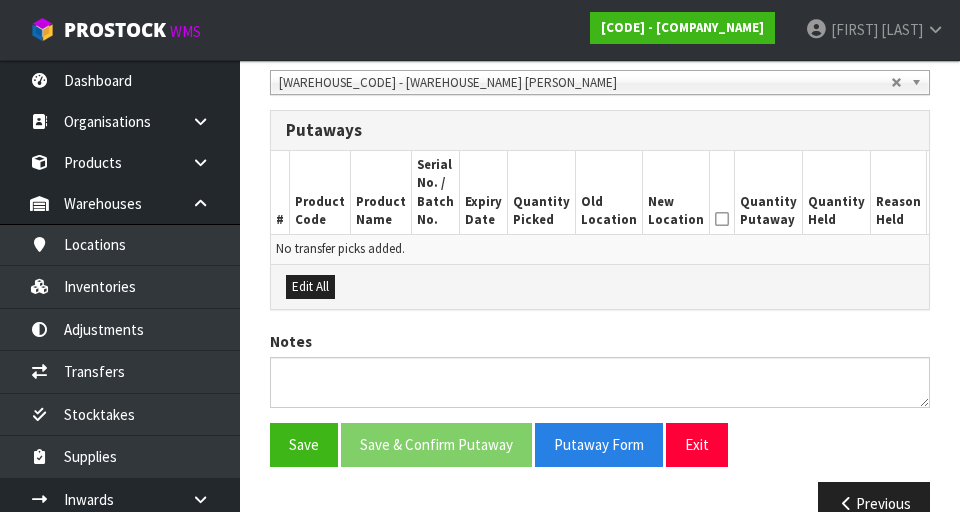 scroll, scrollTop: 558, scrollLeft: 0, axis: vertical 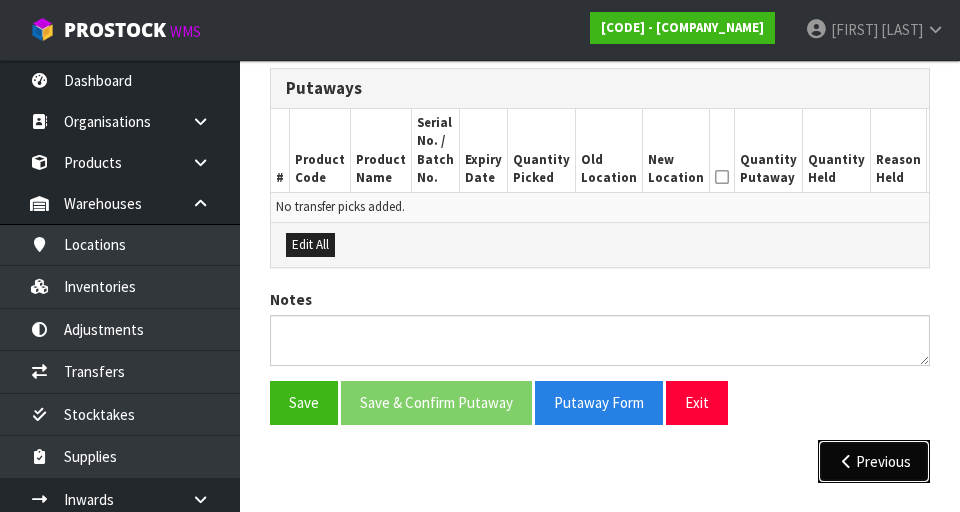 click on "Previous" at bounding box center (874, 461) 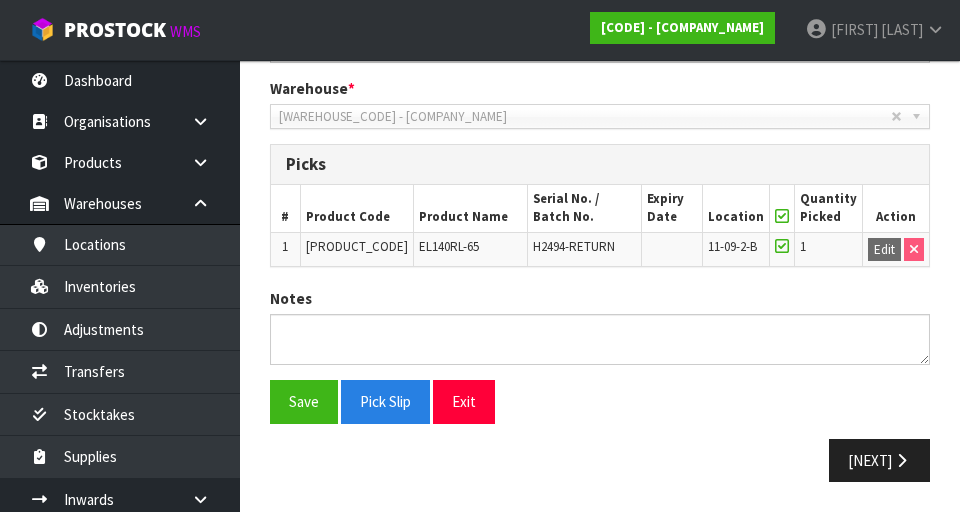 scroll, scrollTop: 495, scrollLeft: 0, axis: vertical 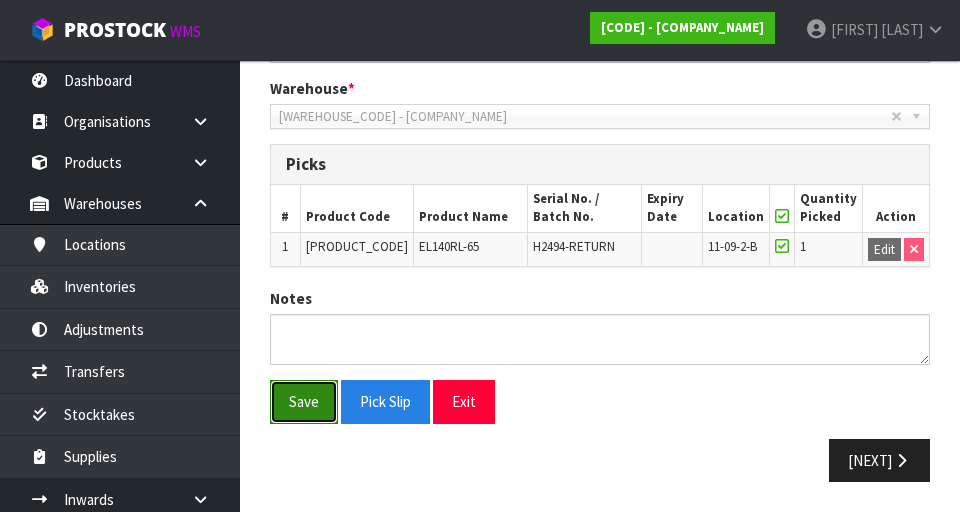 click on "Save" at bounding box center (304, 401) 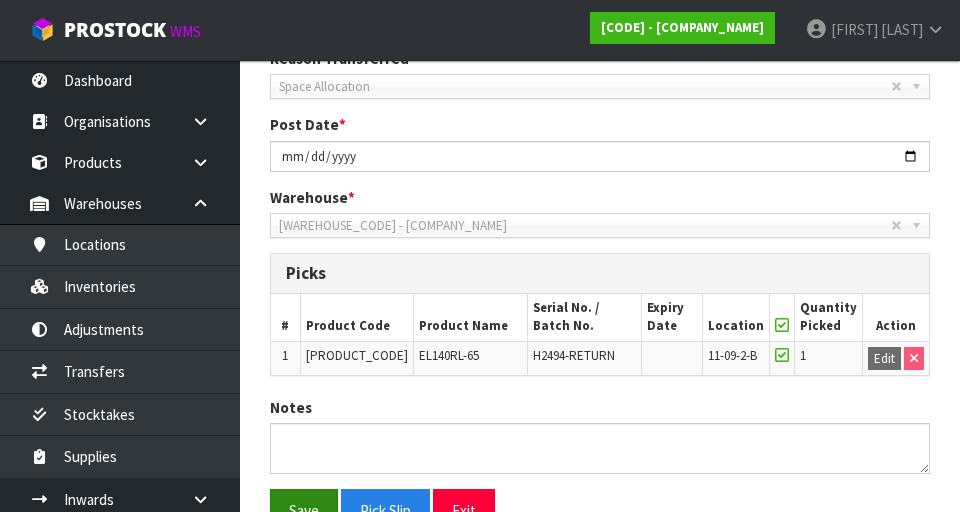 scroll, scrollTop: 495, scrollLeft: 0, axis: vertical 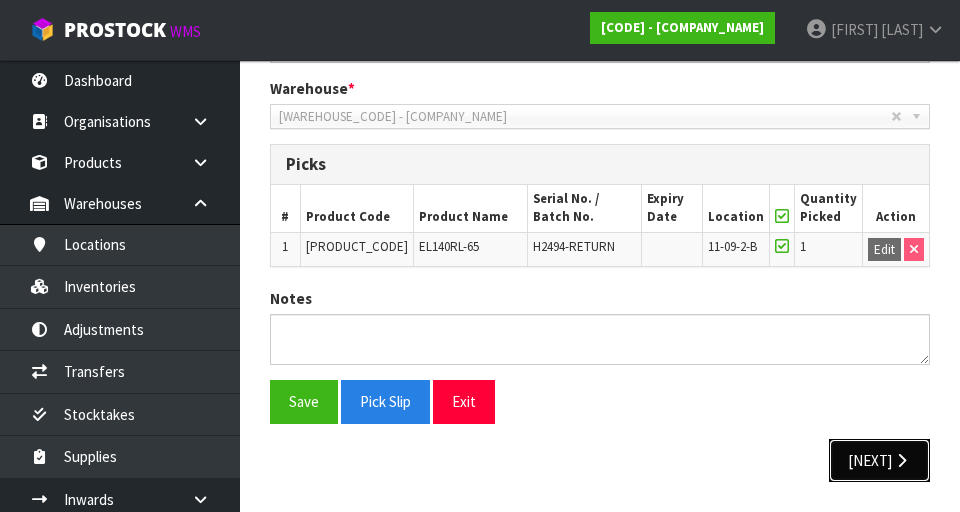 click at bounding box center [901, 460] 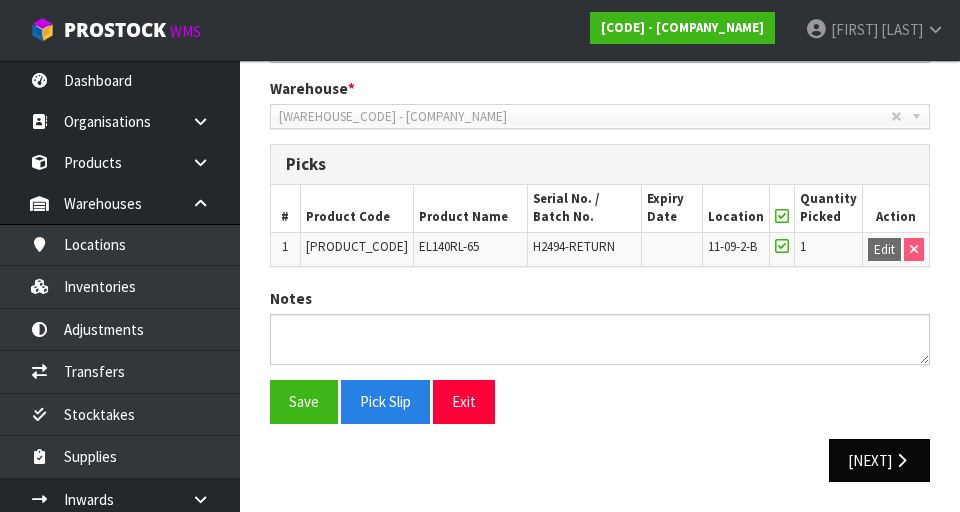 scroll, scrollTop: 0, scrollLeft: 0, axis: both 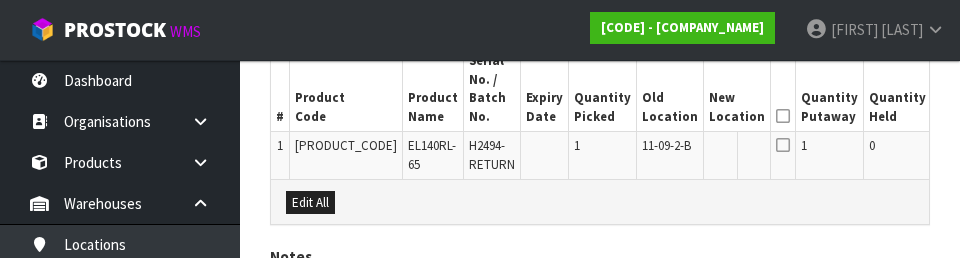 click at bounding box center (783, 116) 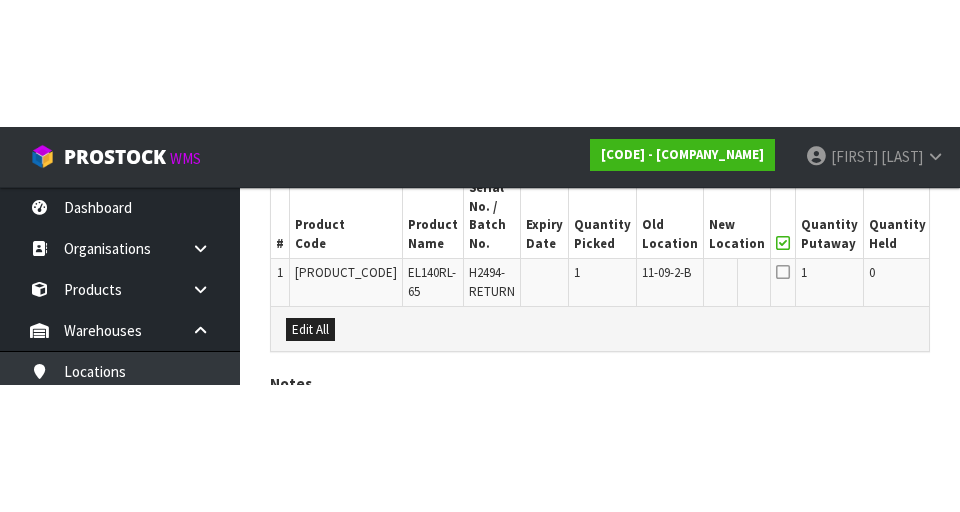 scroll, scrollTop: 595, scrollLeft: 0, axis: vertical 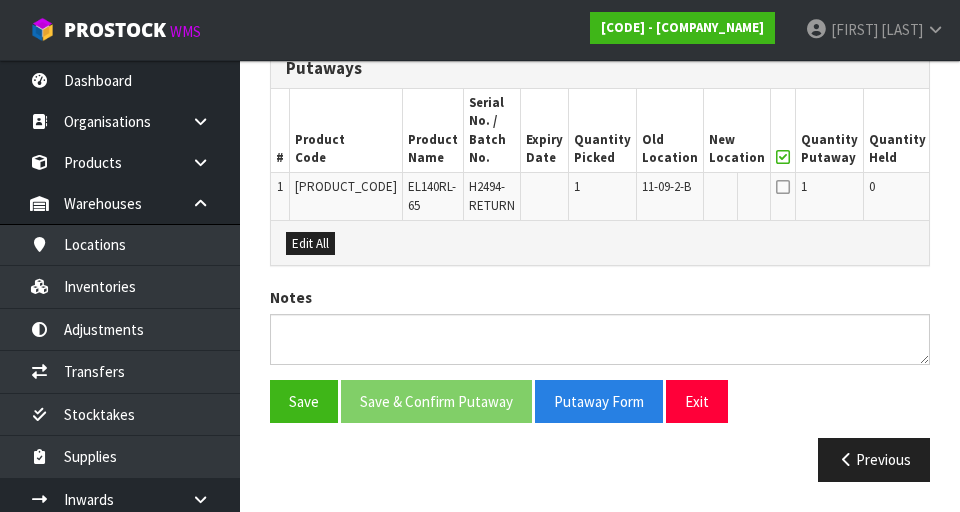 click at bounding box center [783, 187] 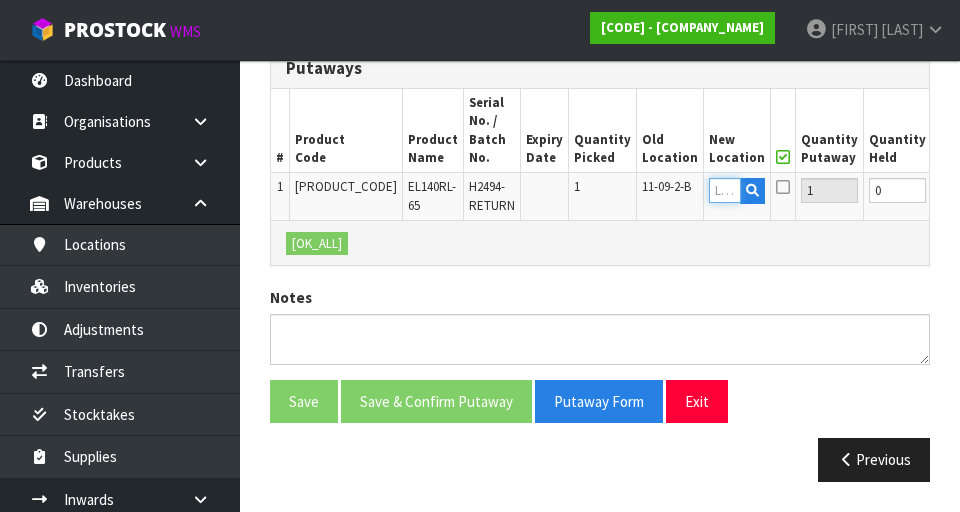 click at bounding box center [725, 190] 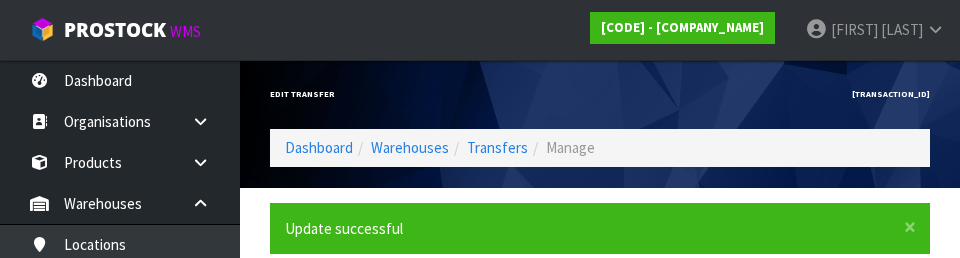 scroll, scrollTop: 510, scrollLeft: 0, axis: vertical 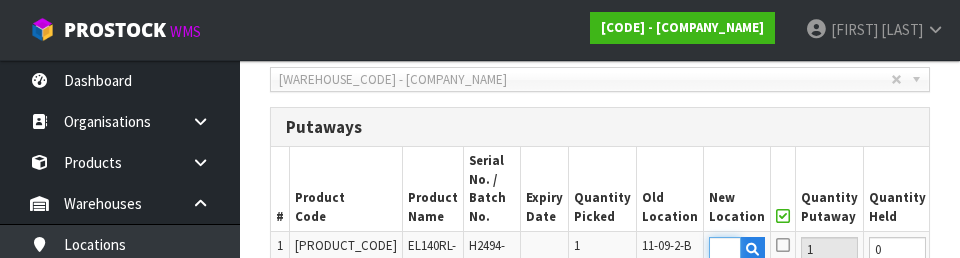 type on "[CODE]" 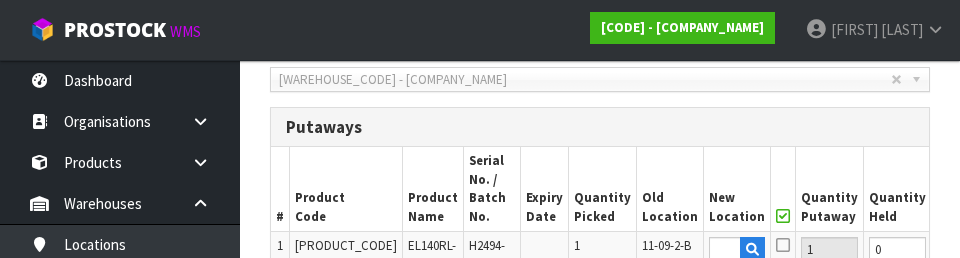 click on "Quantity
Held" at bounding box center [898, 189] 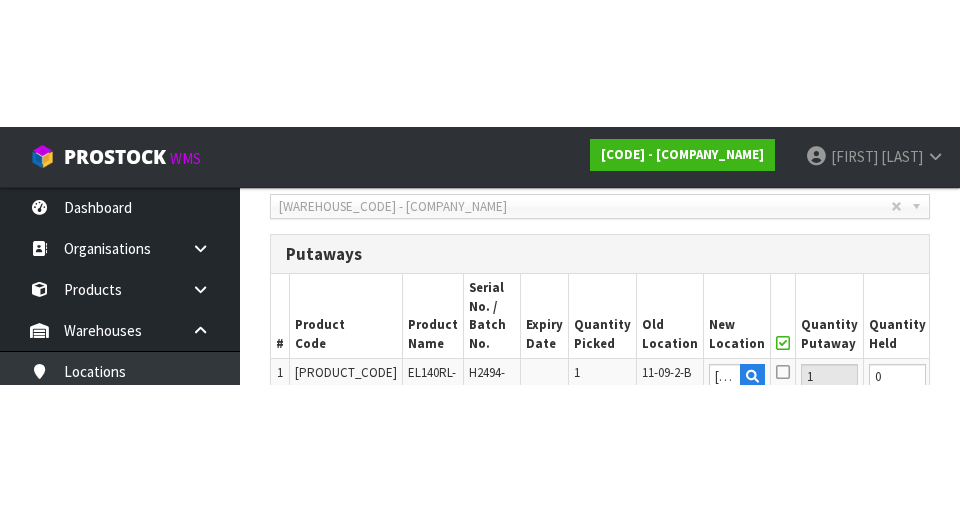 scroll, scrollTop: 519, scrollLeft: 0, axis: vertical 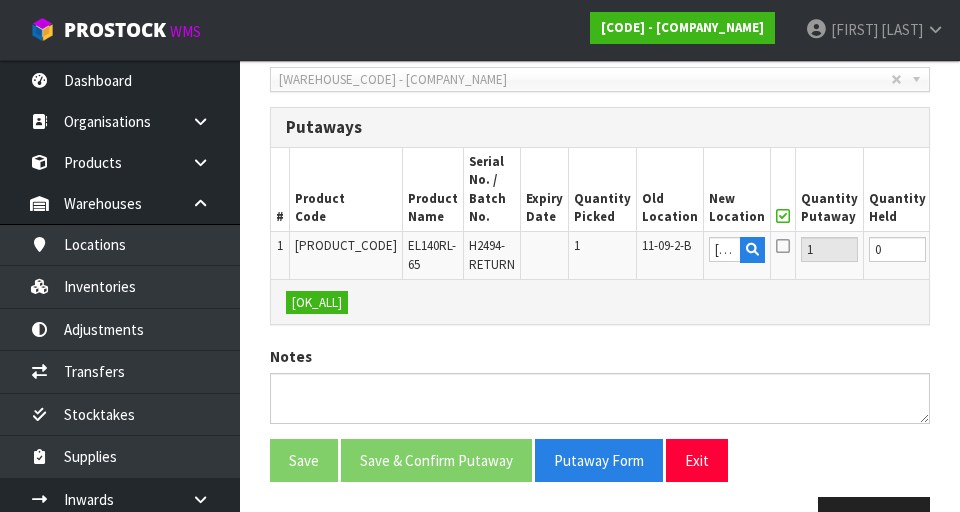click on "OK" at bounding box center (1007, 249) 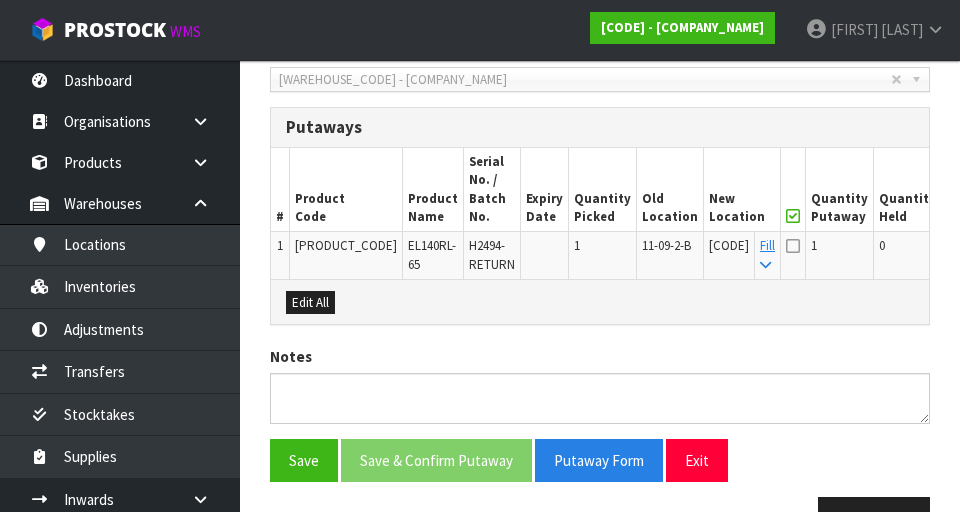 click at bounding box center [793, 246] 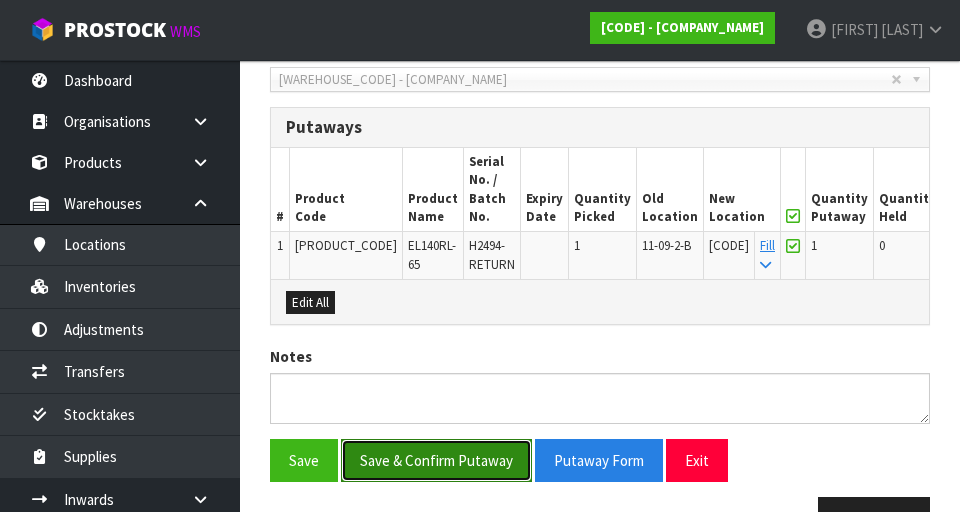 click on "Save & Confirm Putaway" at bounding box center (436, 460) 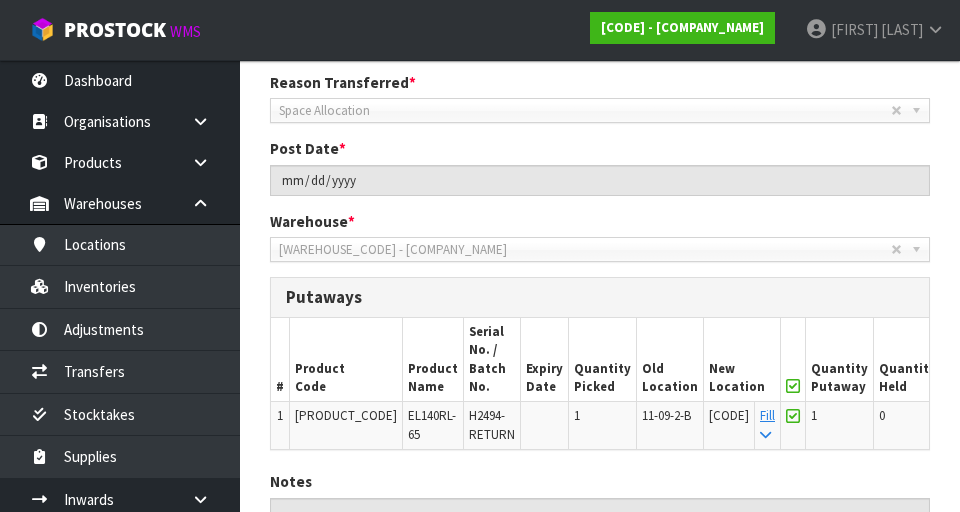 scroll, scrollTop: 551, scrollLeft: 0, axis: vertical 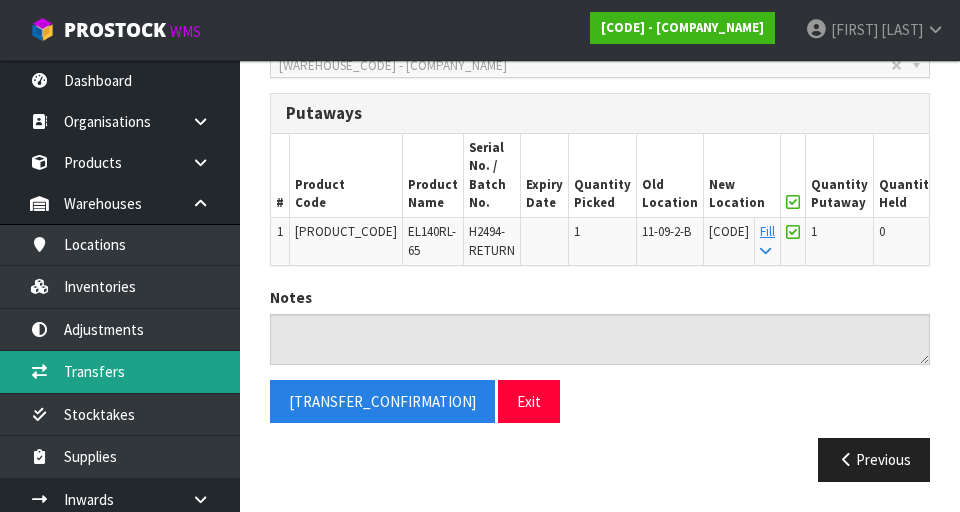 click on "Transfers" at bounding box center (120, 371) 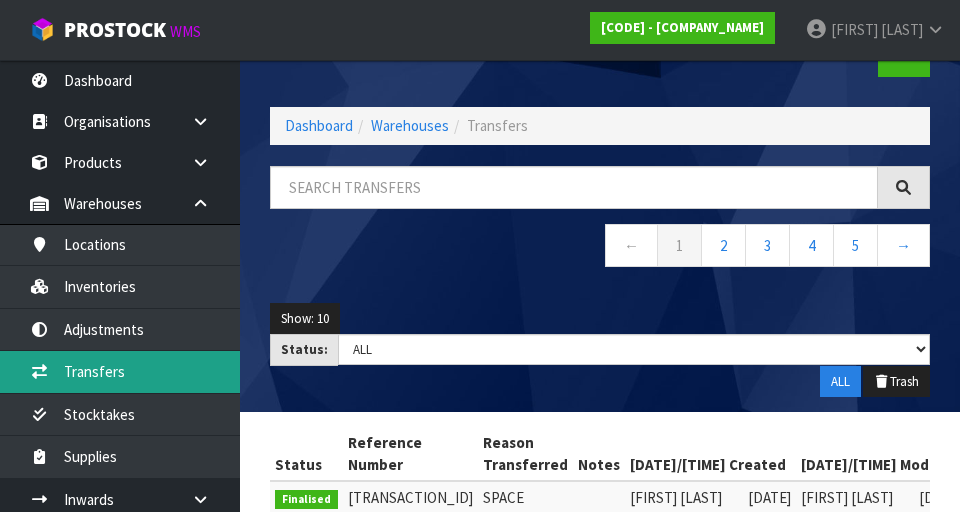 scroll, scrollTop: 0, scrollLeft: 0, axis: both 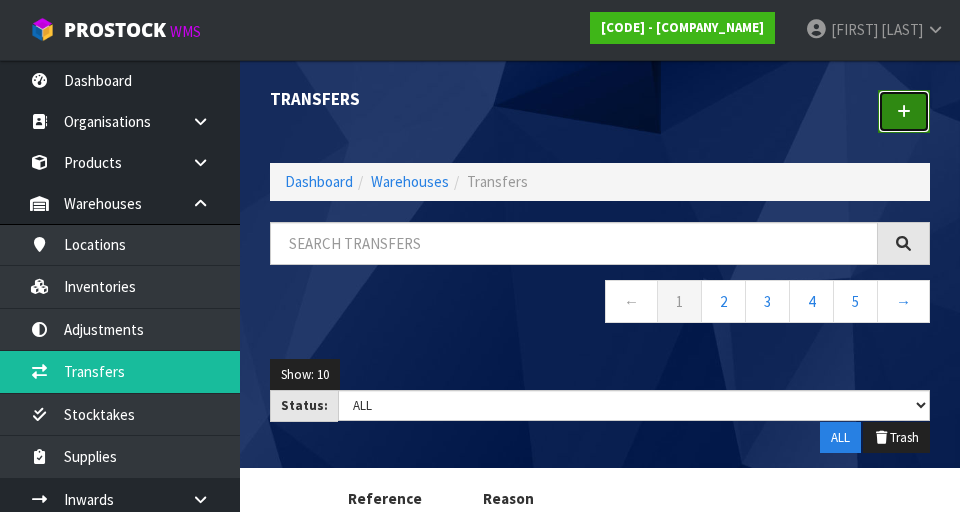 click at bounding box center (904, 111) 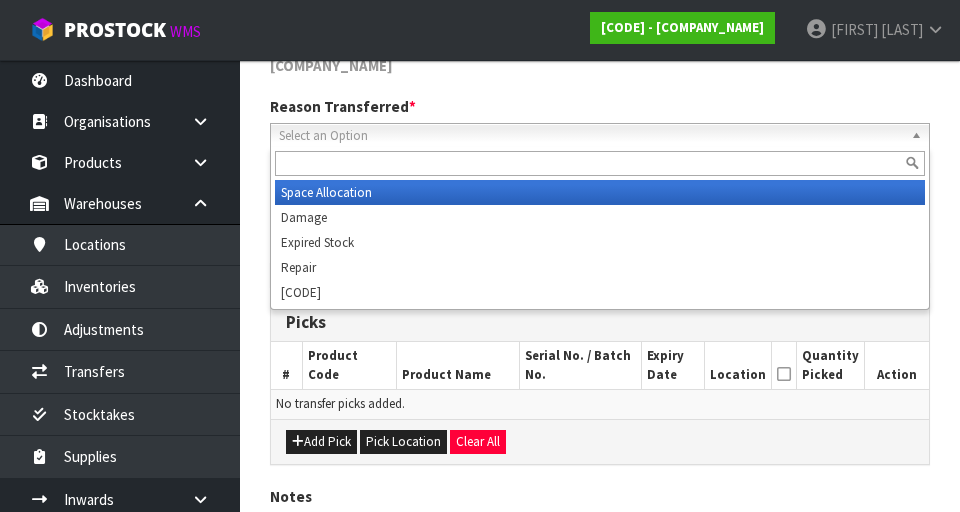 click on "Select an Option" at bounding box center [591, 136] 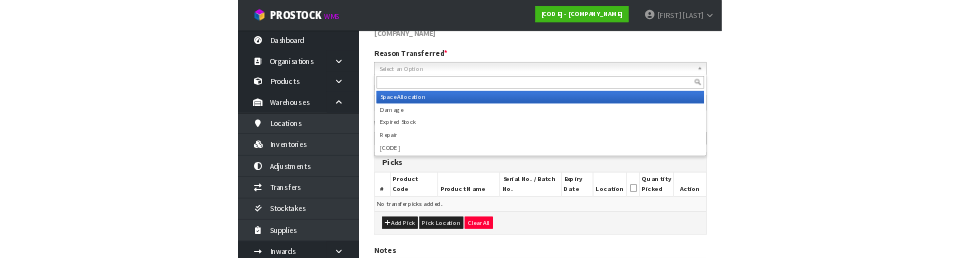 scroll, scrollTop: 243, scrollLeft: 0, axis: vertical 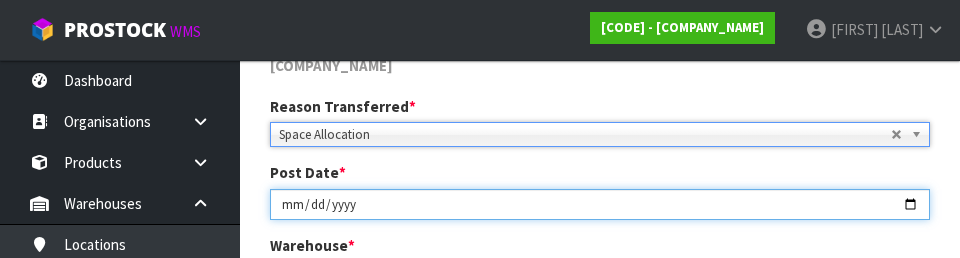 click on "[DATE]" at bounding box center [600, 204] 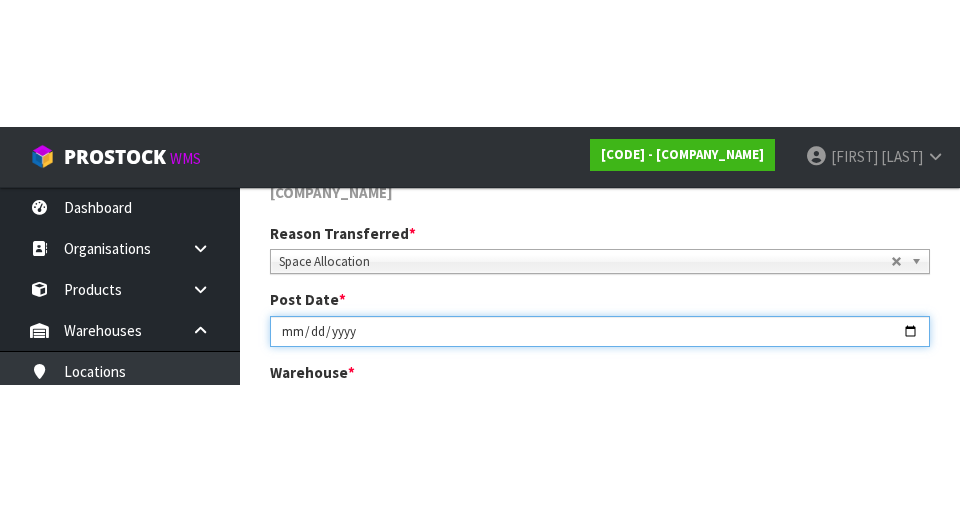 scroll, scrollTop: 252, scrollLeft: 0, axis: vertical 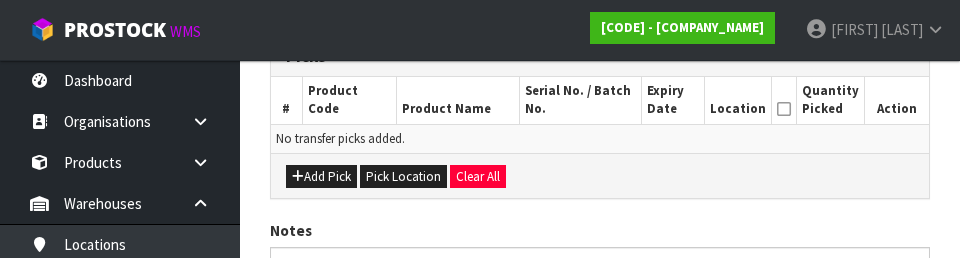 click on "Add Pick
Pick Location
Clear All" at bounding box center (600, 175) 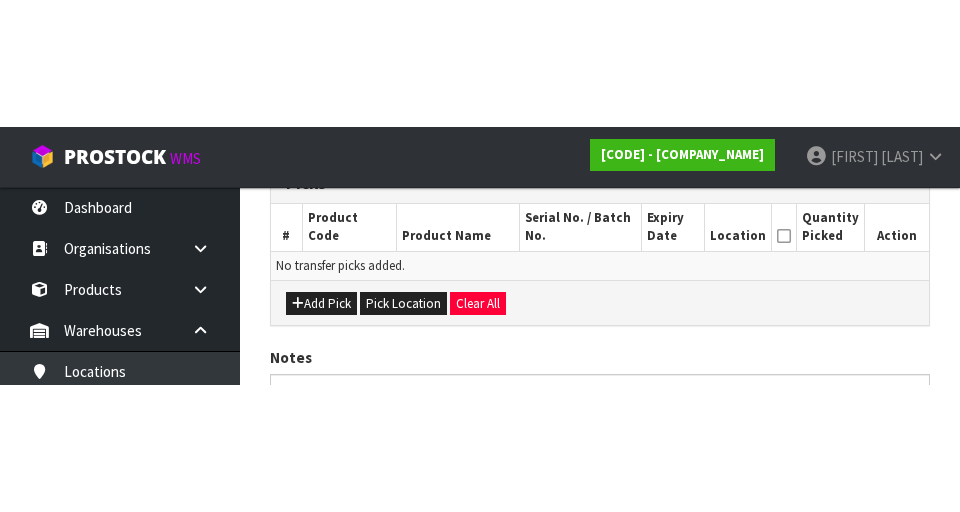 scroll, scrollTop: 449, scrollLeft: 0, axis: vertical 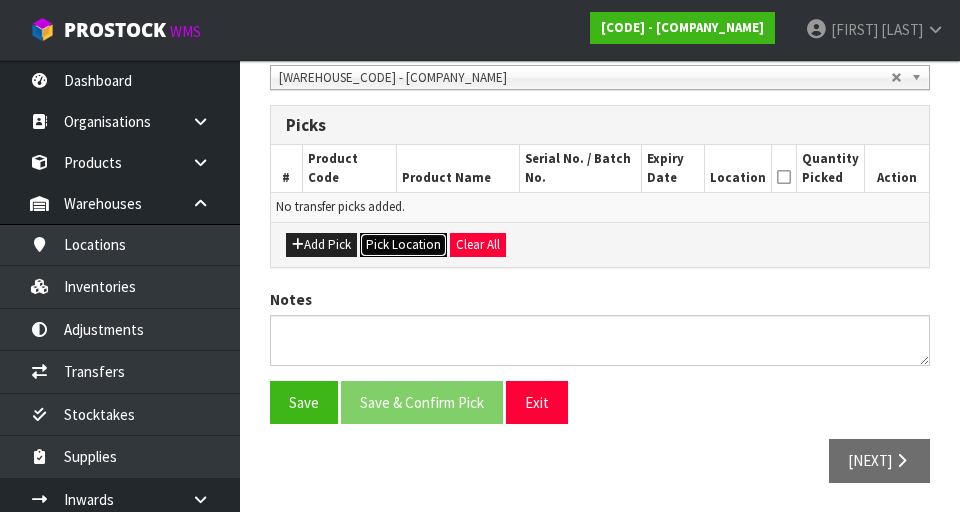 click on "Pick Location" at bounding box center (403, 245) 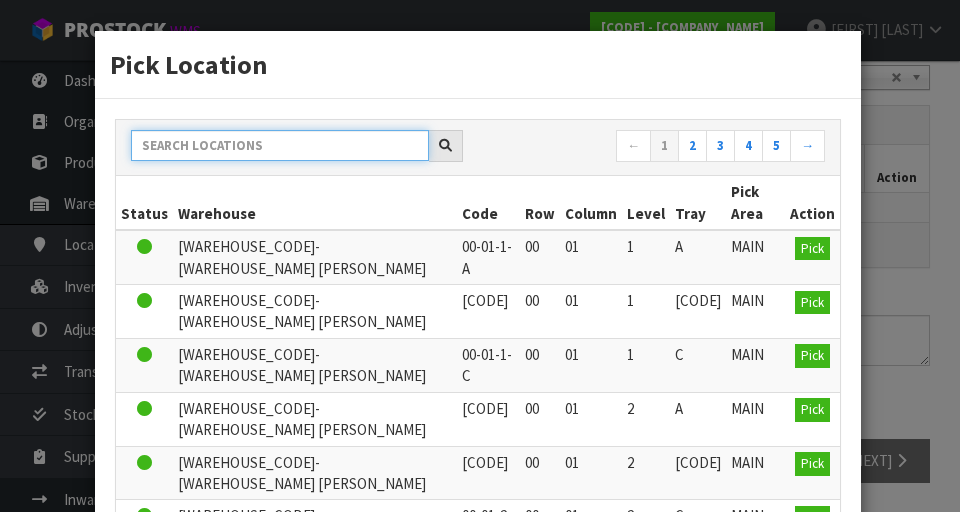 click at bounding box center (280, 145) 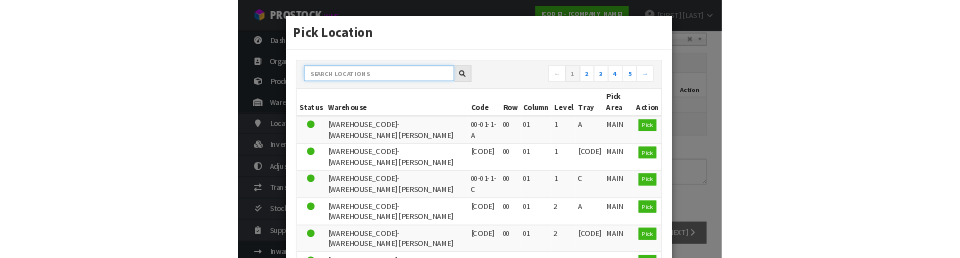 scroll, scrollTop: 440, scrollLeft: 0, axis: vertical 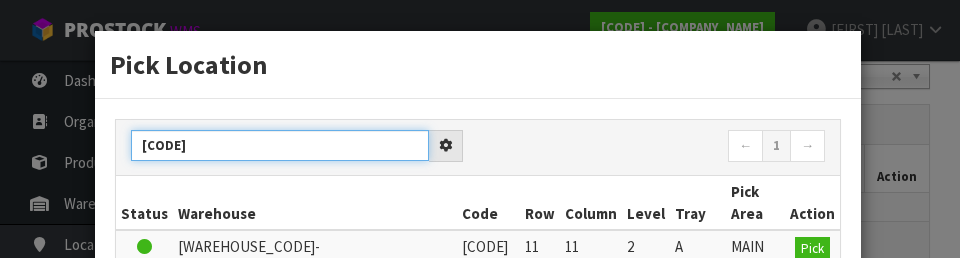type on "[CODE]" 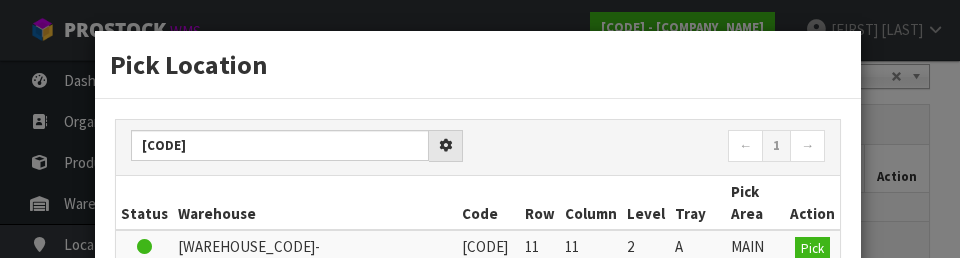 click on "←
1
→" at bounding box center (659, 147) 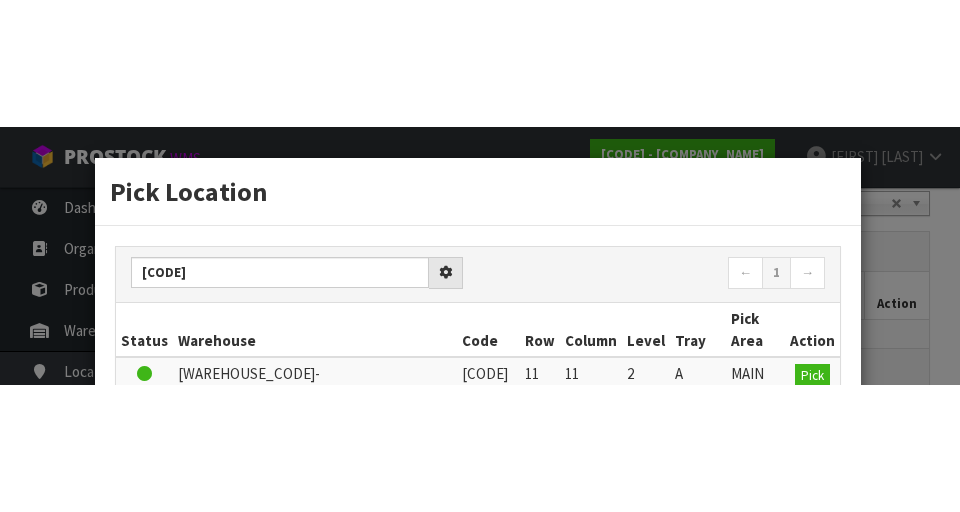 scroll, scrollTop: 449, scrollLeft: 0, axis: vertical 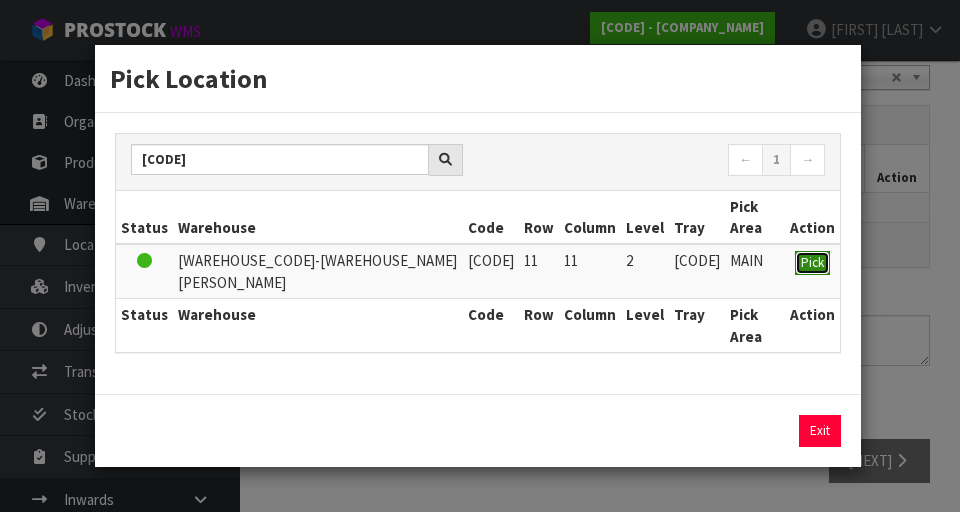 click on "Pick" at bounding box center (812, 262) 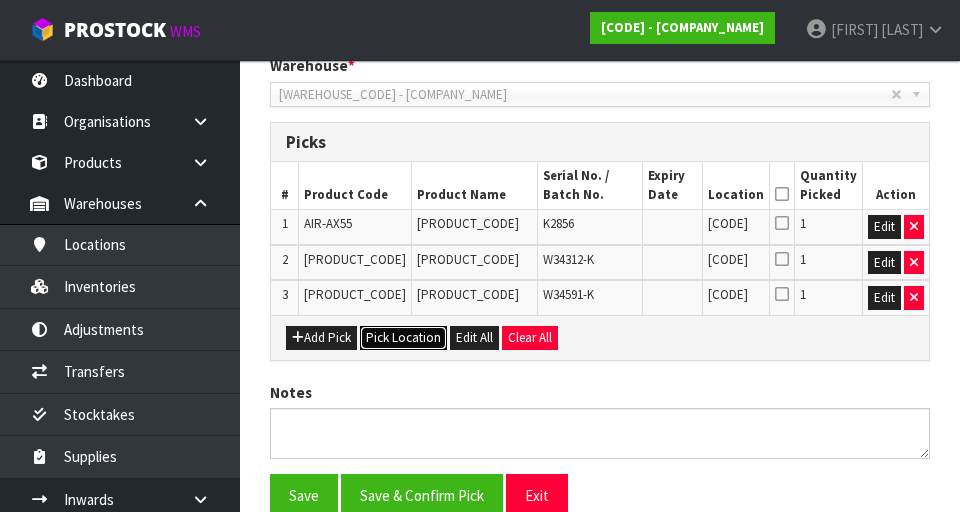 scroll, scrollTop: 434, scrollLeft: 0, axis: vertical 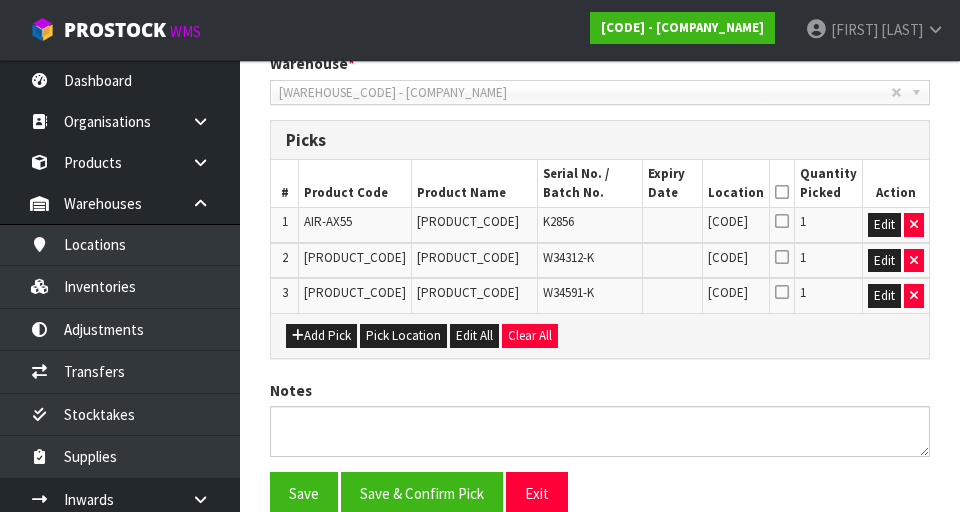 click at bounding box center [782, 192] 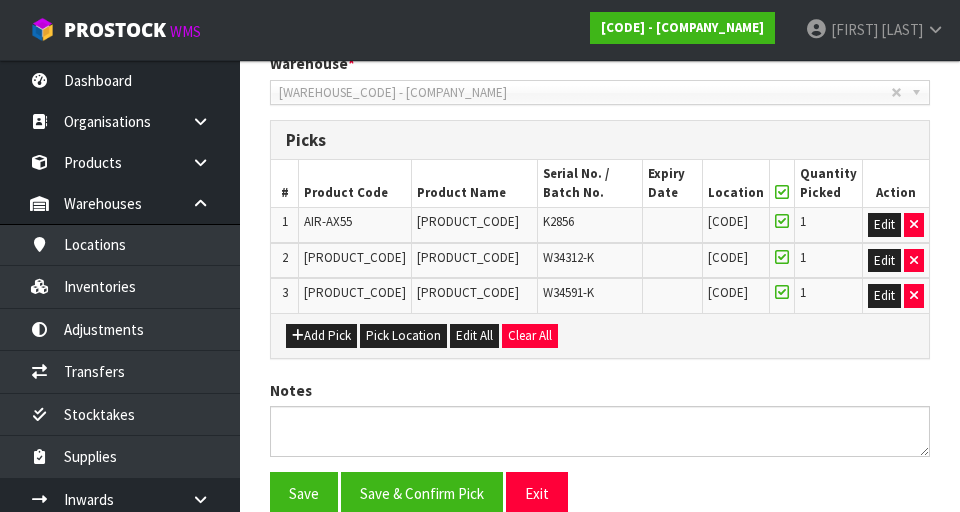 click on "Notes" at bounding box center [600, 418] 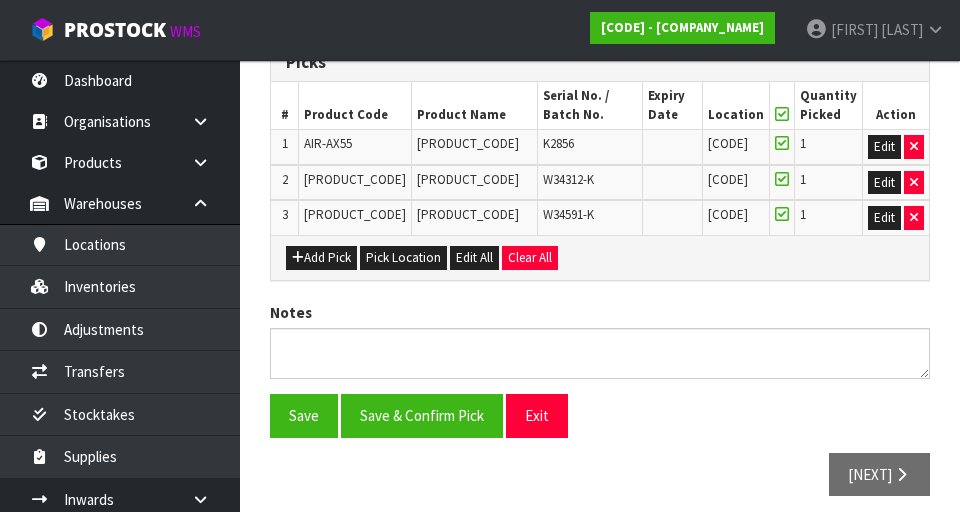 scroll, scrollTop: 519, scrollLeft: 0, axis: vertical 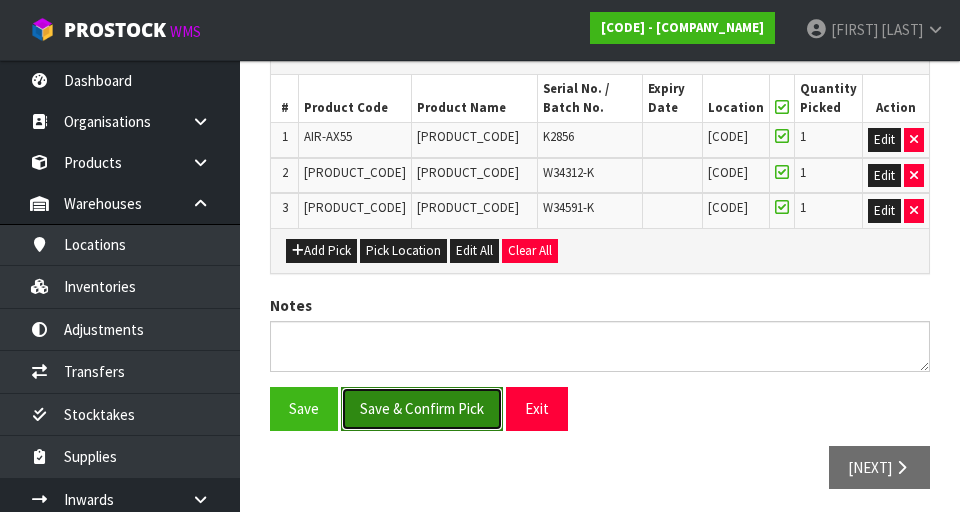 click on "Save & Confirm Pick" at bounding box center [422, 408] 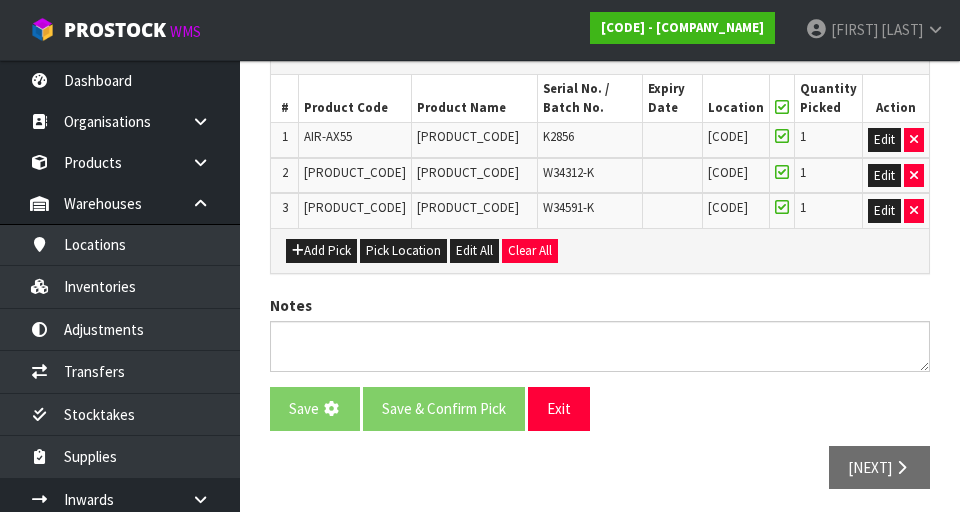 scroll, scrollTop: 0, scrollLeft: 0, axis: both 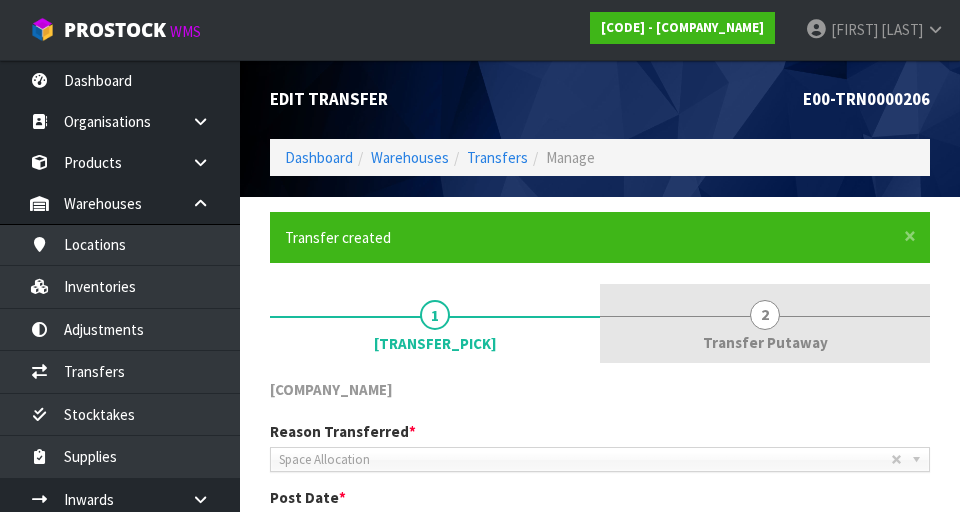 click on "Transfer Putaway" at bounding box center (435, 343) 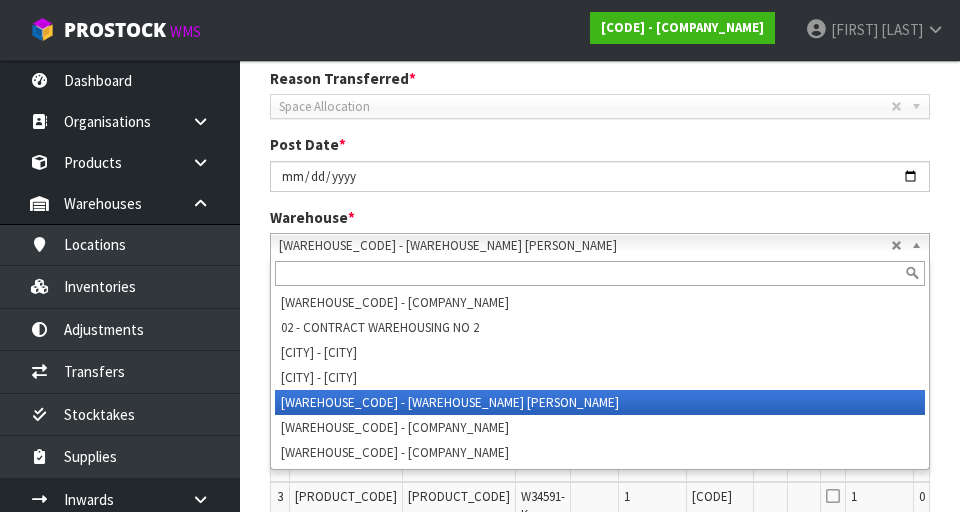 click on "[WAREHOUSE_CODE] - [WAREHOUSE_NAME] [PERSON_NAME]" at bounding box center [585, 246] 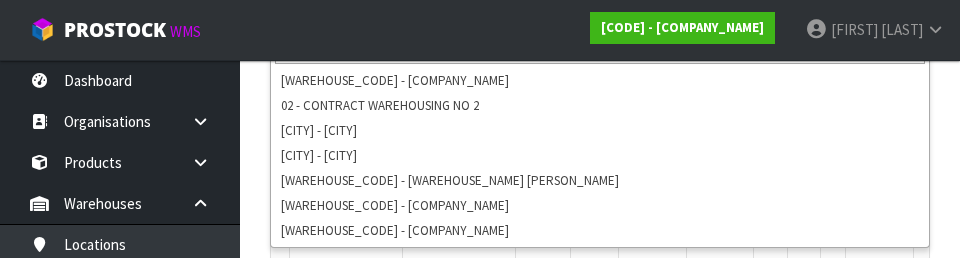 scroll, scrollTop: 565, scrollLeft: 0, axis: vertical 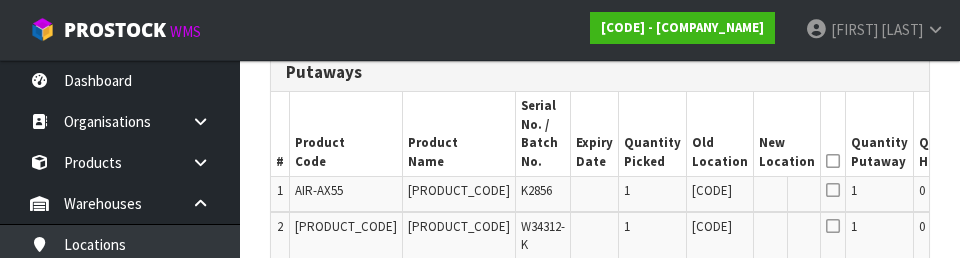 click on "0" at bounding box center (948, 194) 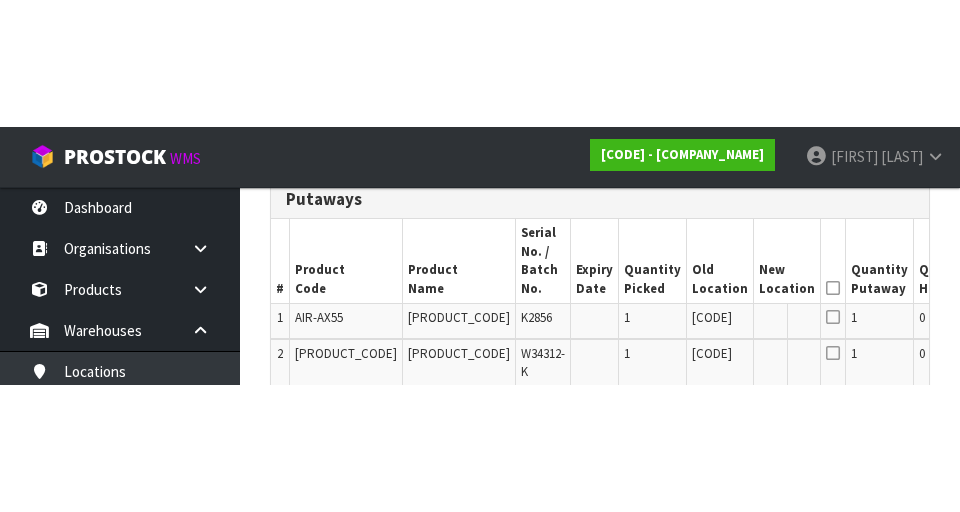 scroll, scrollTop: 574, scrollLeft: 0, axis: vertical 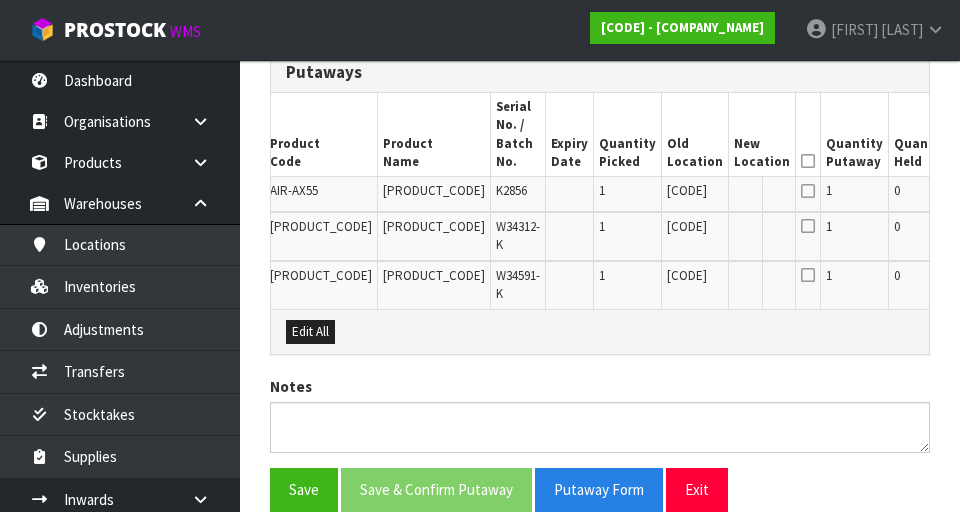 click on "Edit" at bounding box center [1034, 194] 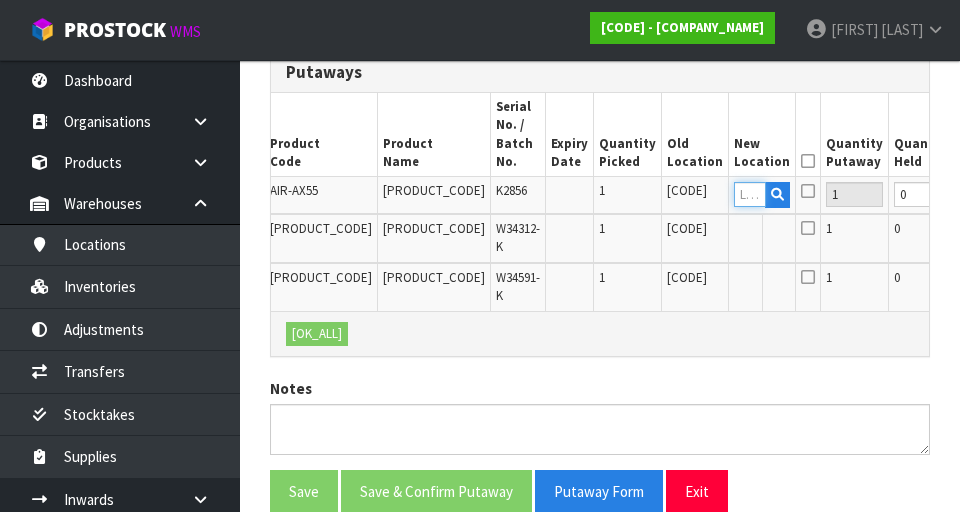 click at bounding box center (750, 194) 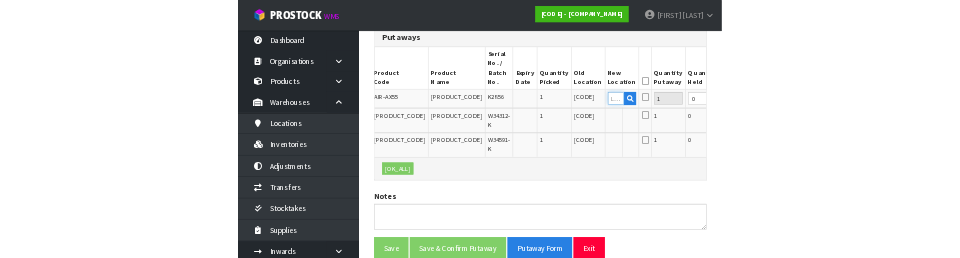 scroll, scrollTop: 565, scrollLeft: 0, axis: vertical 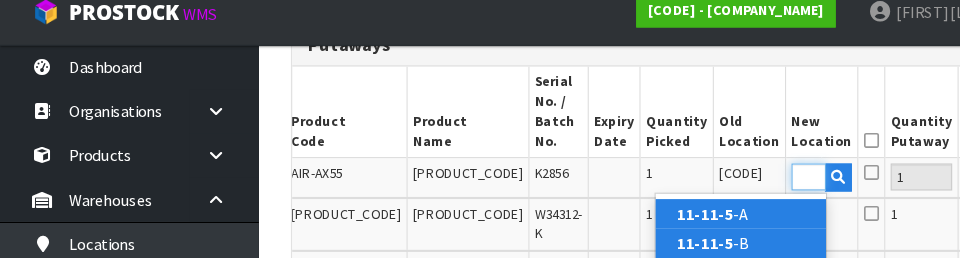 type on "11-11-5" 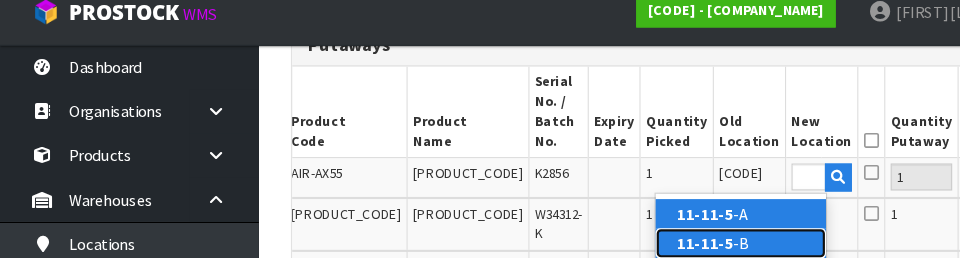 click on "11-11-5 -B" at bounding box center (687, 243) 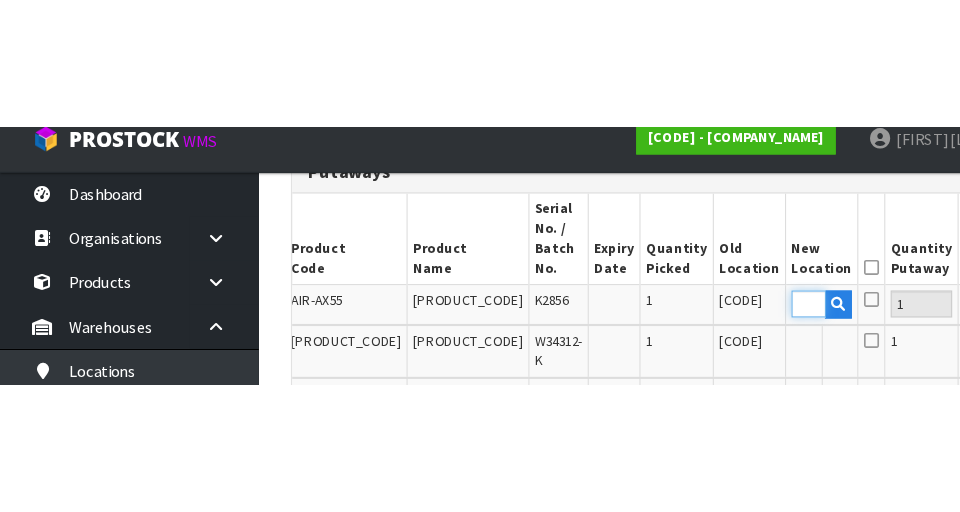 scroll, scrollTop: 587, scrollLeft: 0, axis: vertical 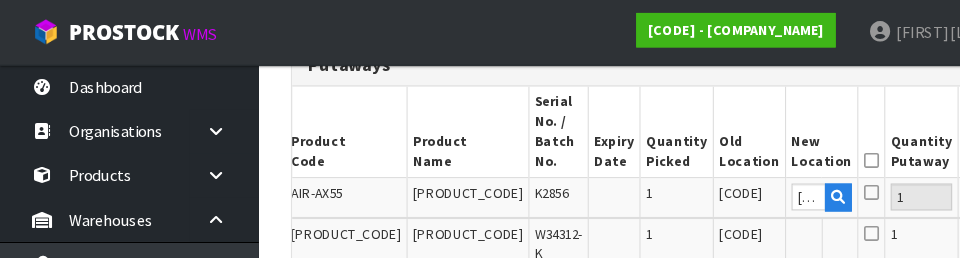 click on "OK" at bounding box center [1035, 182] 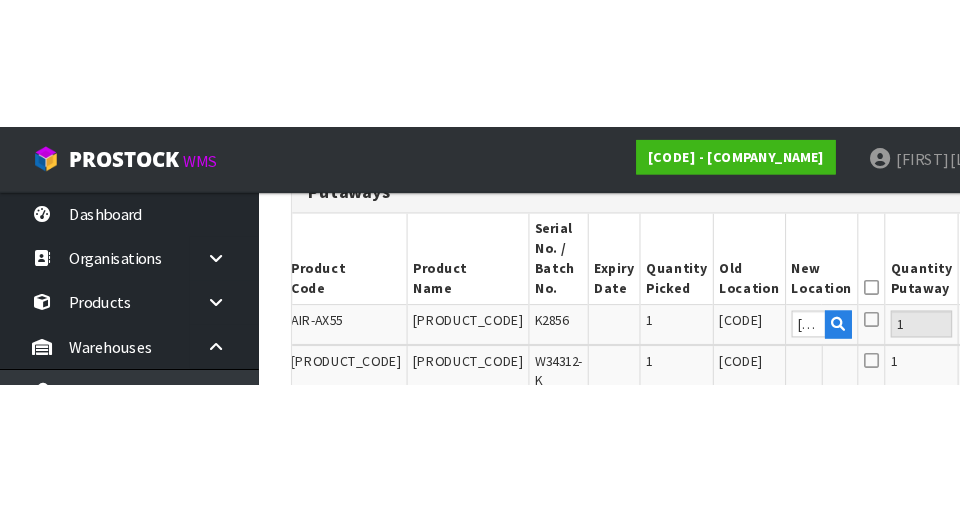 scroll, scrollTop: 587, scrollLeft: 0, axis: vertical 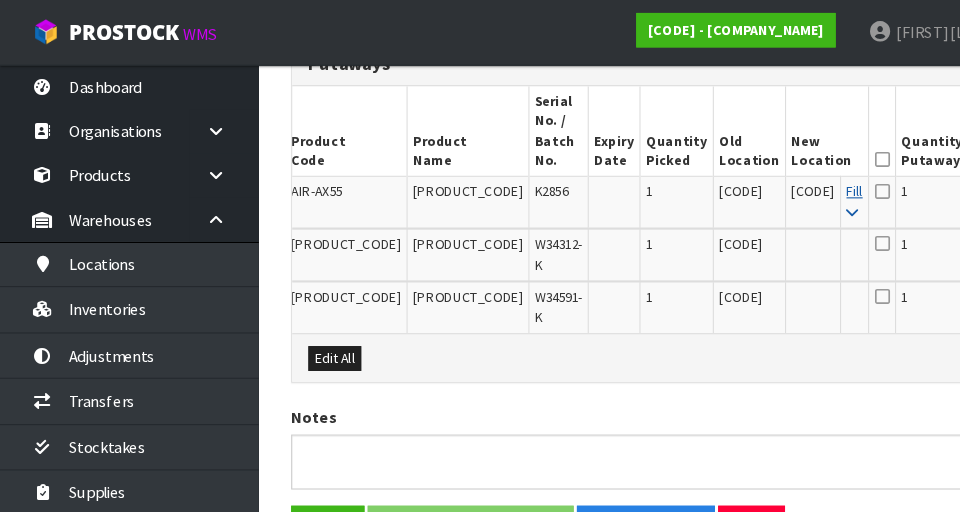 click at bounding box center [790, 197] 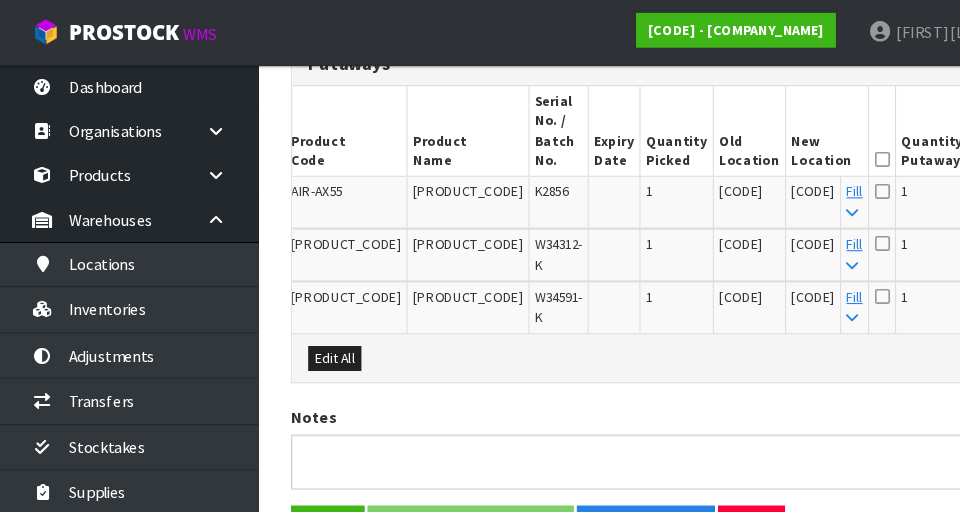 click at bounding box center [818, 148] 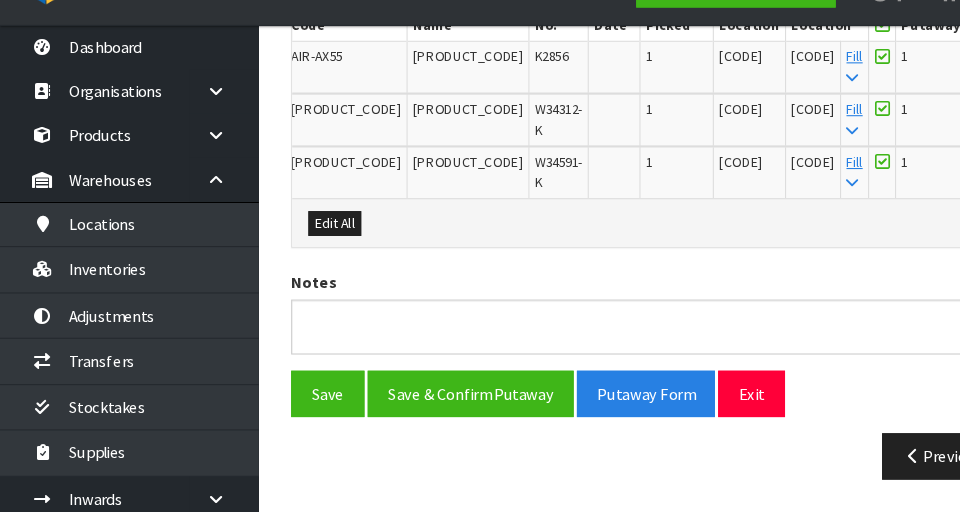scroll, scrollTop: 730, scrollLeft: 0, axis: vertical 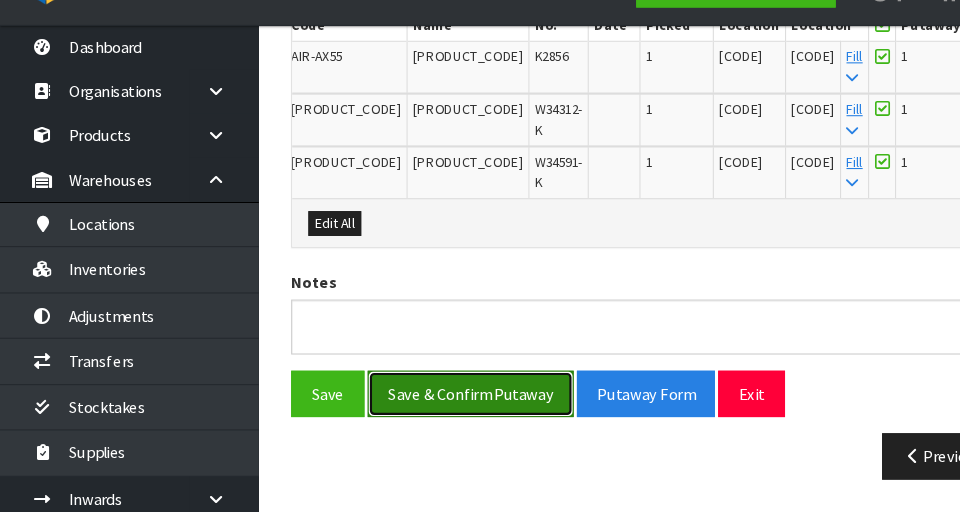 click on "Save & Confirm Putaway" at bounding box center [436, 402] 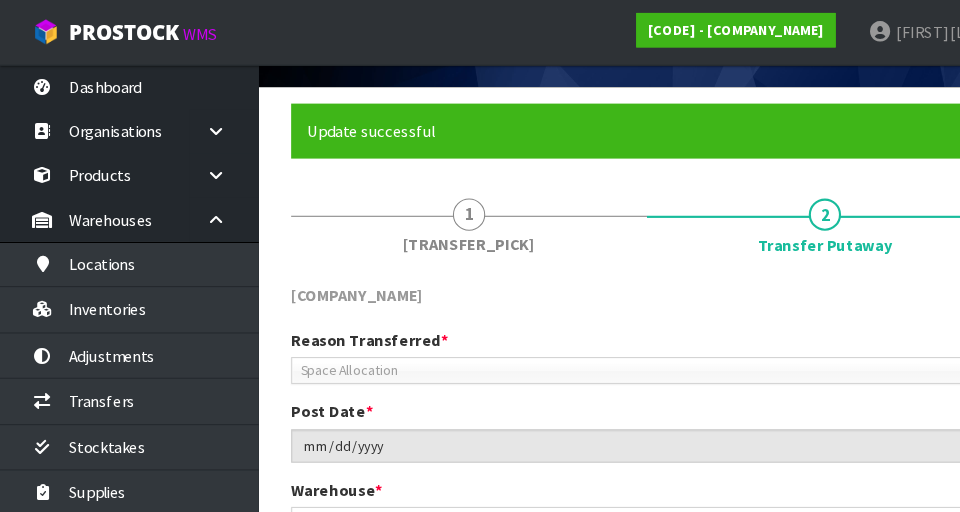 scroll, scrollTop: 0, scrollLeft: 0, axis: both 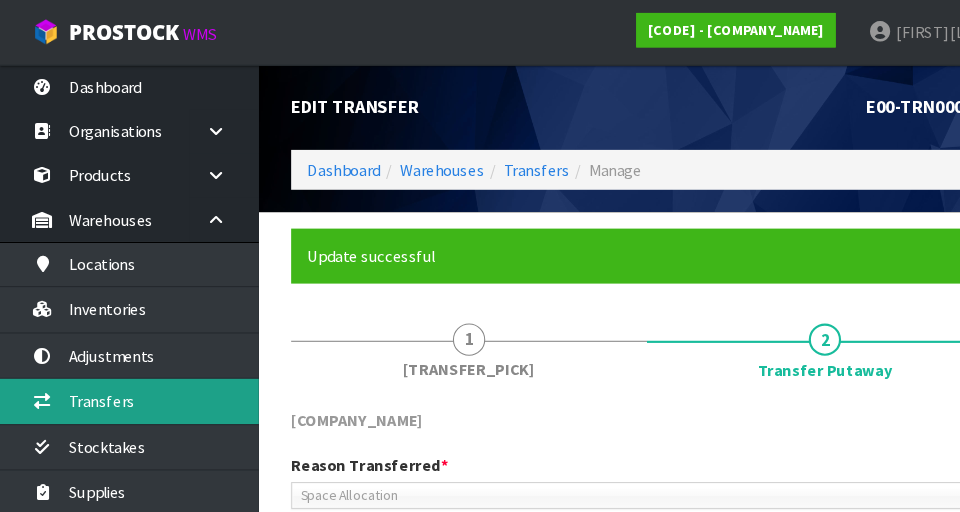 click on "Transfers" at bounding box center (120, 371) 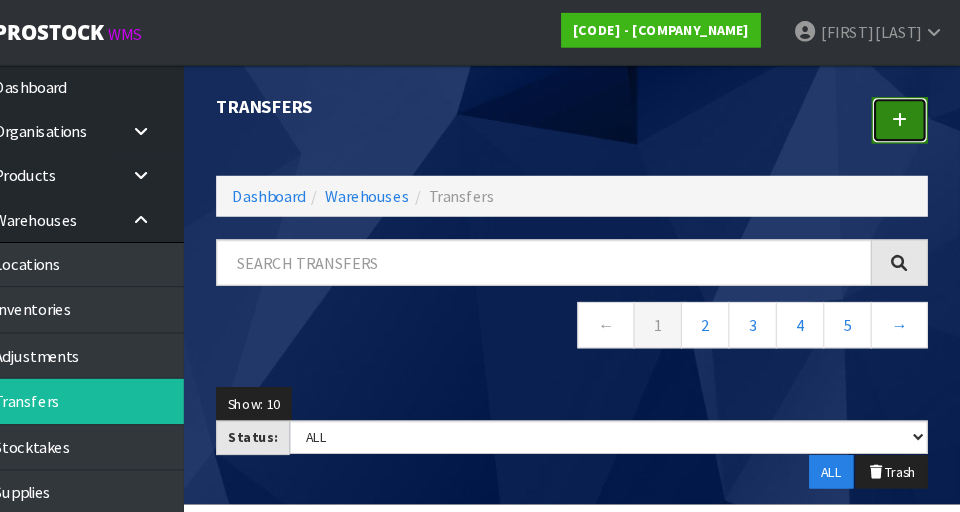 click at bounding box center (904, 111) 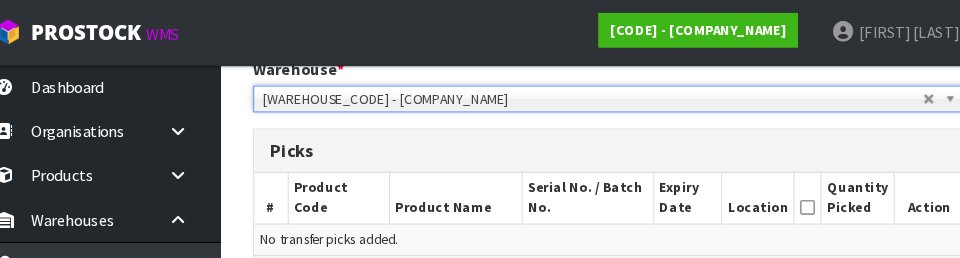 click on "No transfer picks added." at bounding box center (600, 221) 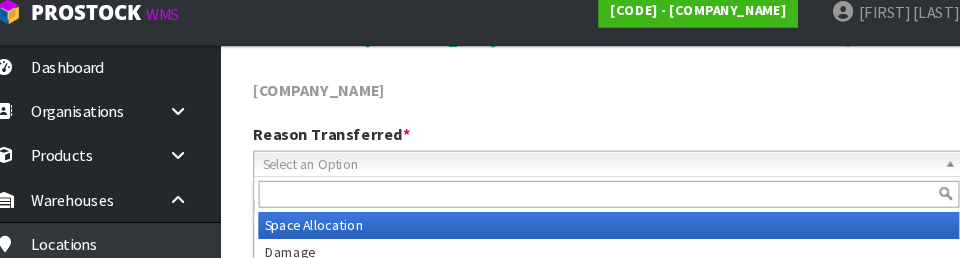 scroll, scrollTop: 267, scrollLeft: 0, axis: vertical 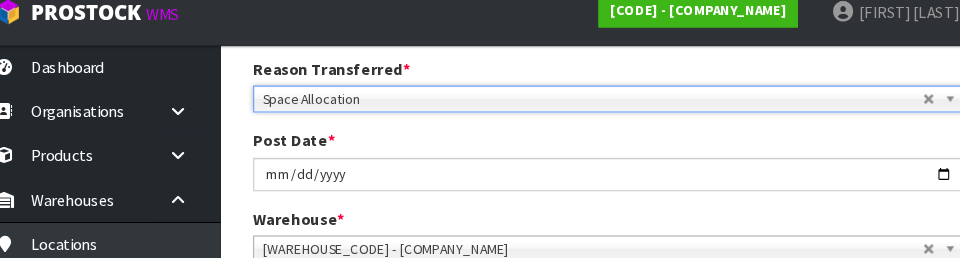 click on "[POST_DATE] [DATE]" at bounding box center [600, 166] 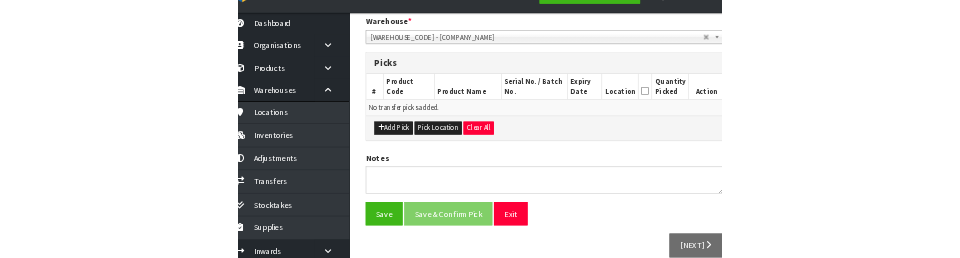 scroll, scrollTop: 426, scrollLeft: 0, axis: vertical 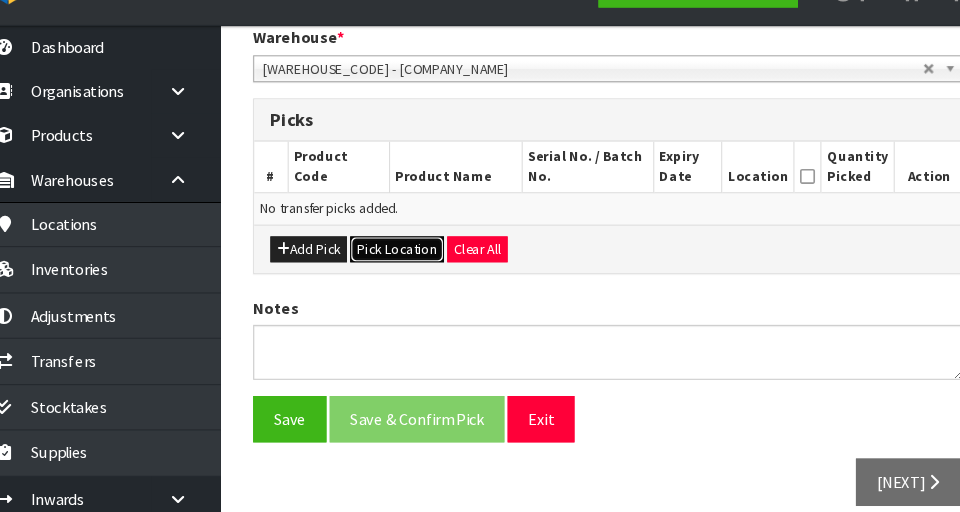 click on "Pick Location" at bounding box center [403, 268] 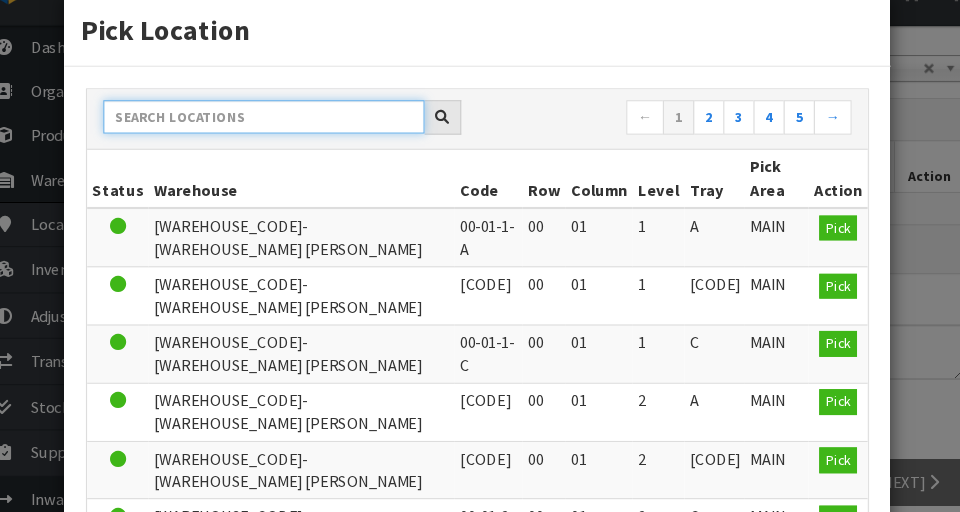 click at bounding box center [280, 145] 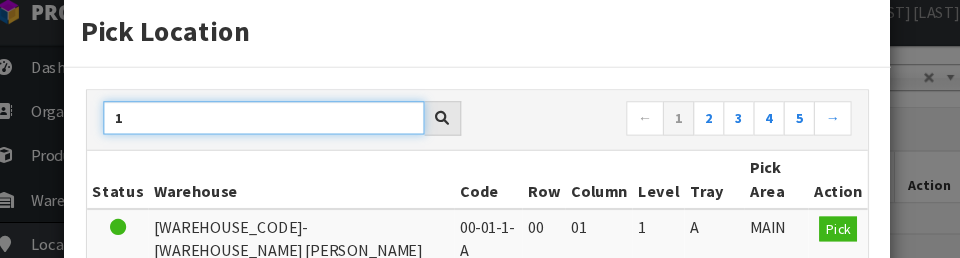 scroll, scrollTop: 0, scrollLeft: 0, axis: both 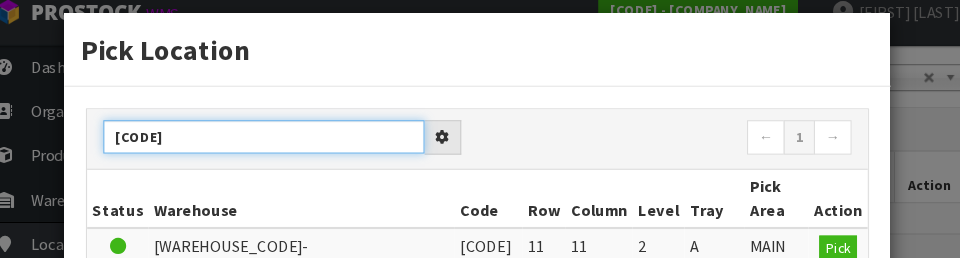 type on "[CODE]" 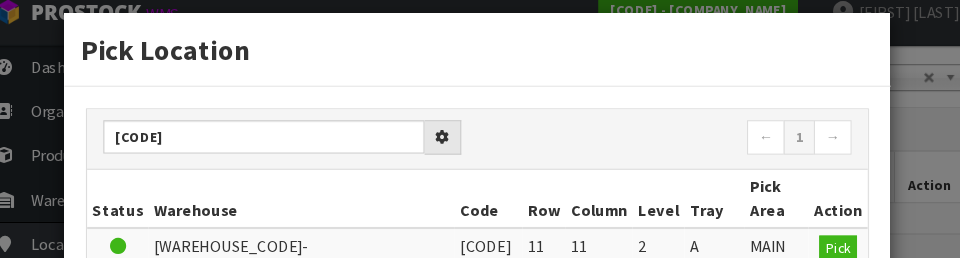 click on "[WAREHOUSE_CODE]-[WAREHOUSE_NAME] [PERSON_NAME]
←
1
→
Status
Warehouse
Code
Row
Column
Level
Tray
Pick Area
Action
CWL02-CONTRACT WAREHOUSING LADY RUBY
11-11-2-A
11
11
2
A
MAIN
Pick
CWL02-CONTRACT WAREHOUSING LADY RUBY
11-11-2-B
11
11
2
B
MAIN
Pick
CWL02-CONTRACT WAREHOUSING LADY RUBY
11-11-2-C
11
11
2
C
MAIN
Row" at bounding box center (478, 293) 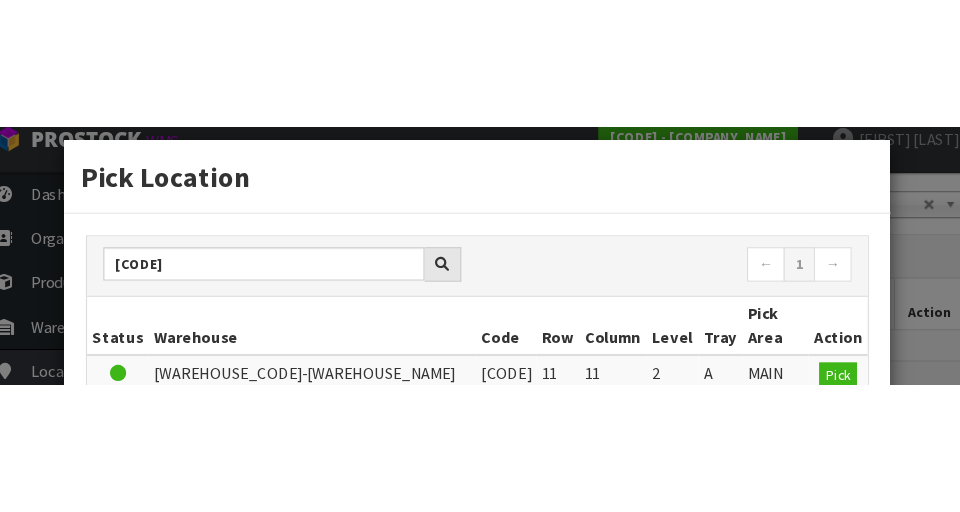 scroll, scrollTop: 435, scrollLeft: 0, axis: vertical 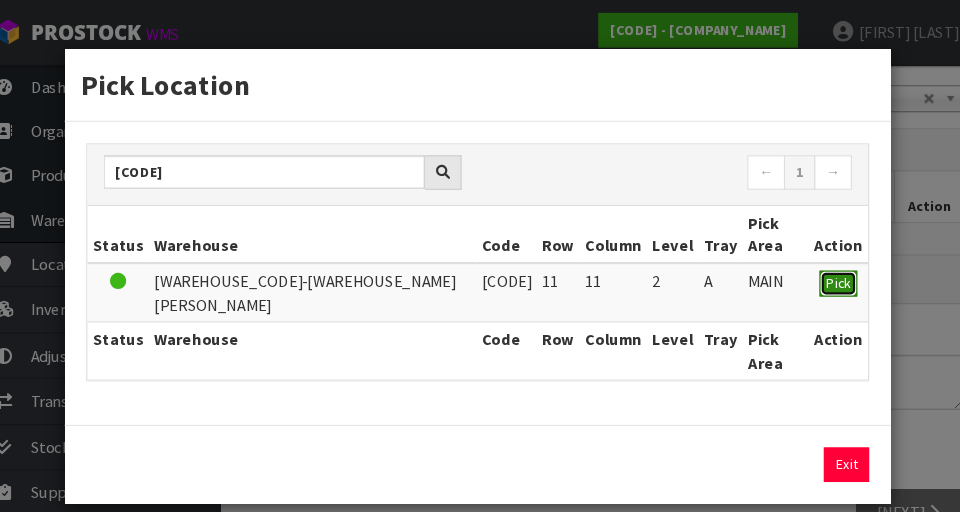 click on "Pick" at bounding box center (812, 263) 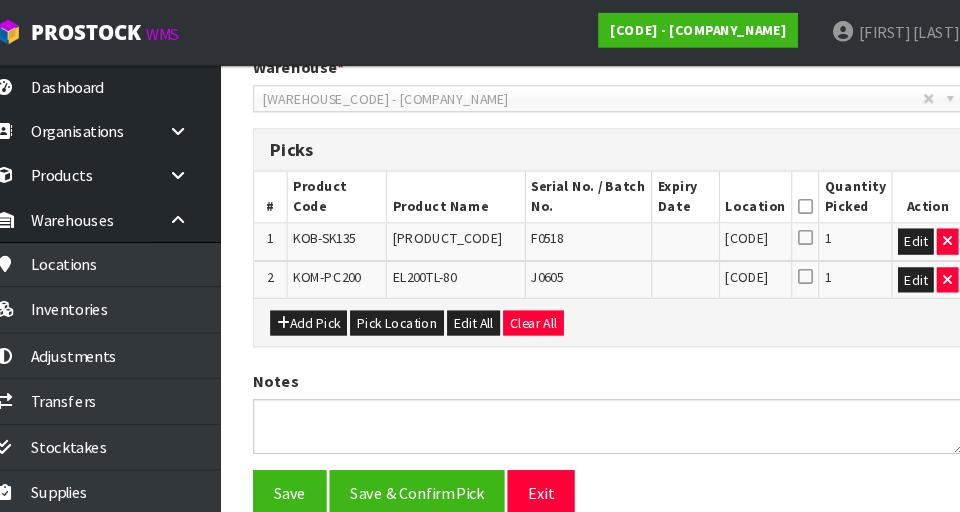 click at bounding box center [782, 191] 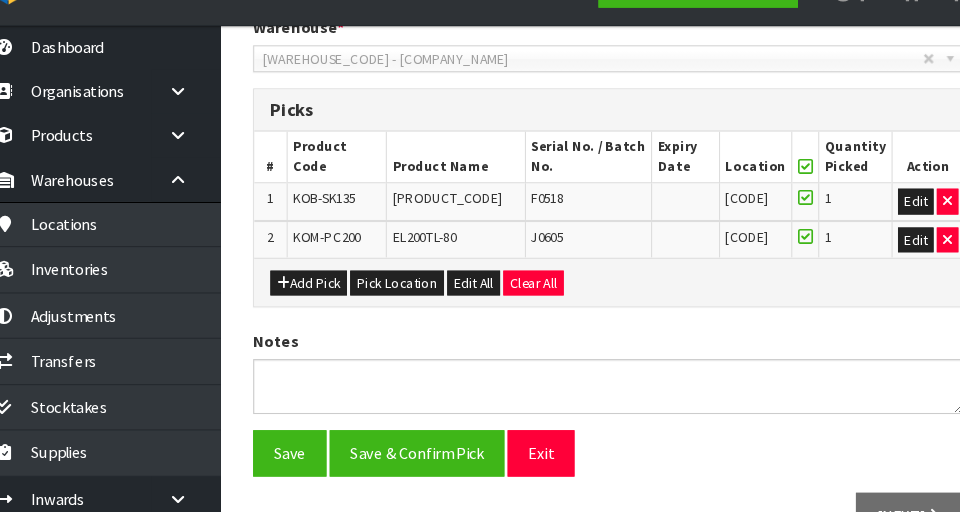 scroll, scrollTop: 490, scrollLeft: 0, axis: vertical 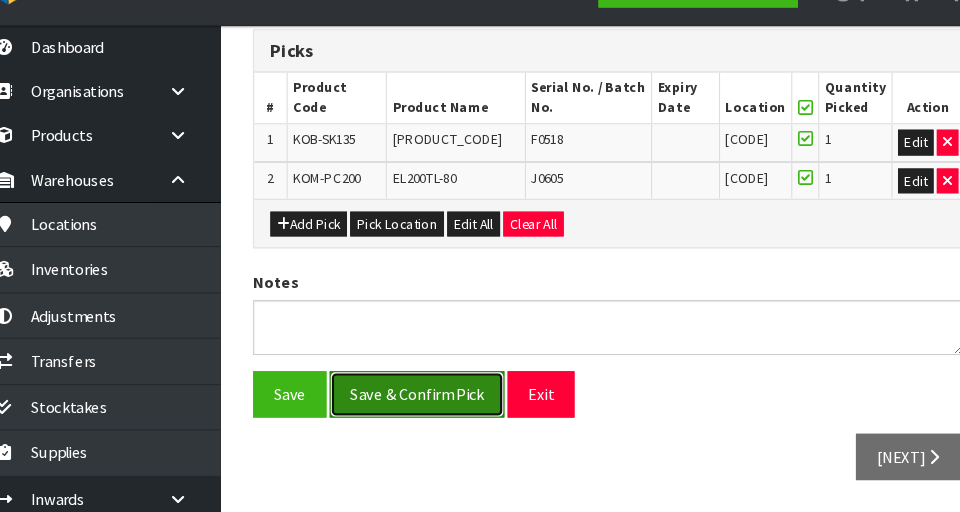 click on "Save & Confirm Pick" at bounding box center [422, 402] 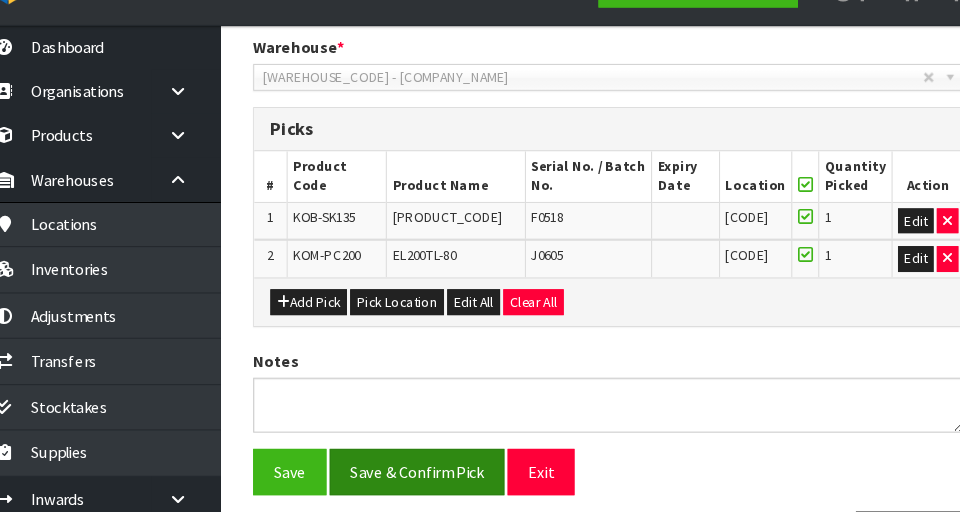 scroll, scrollTop: 0, scrollLeft: 0, axis: both 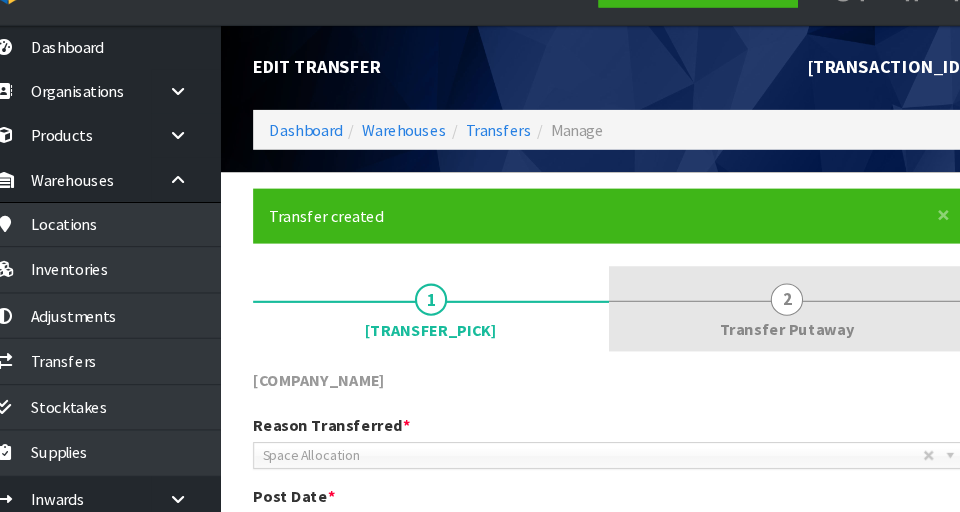 click on "2" at bounding box center (435, 315) 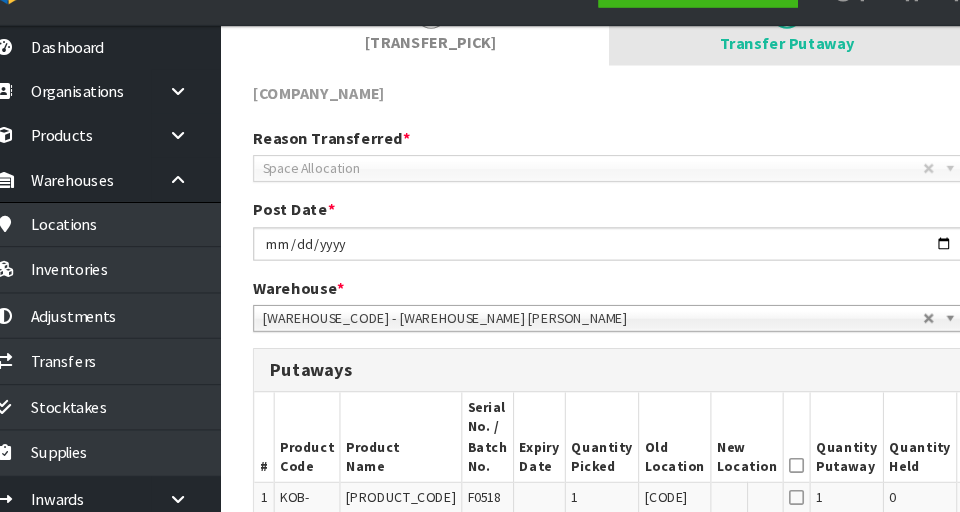 scroll, scrollTop: 273, scrollLeft: 0, axis: vertical 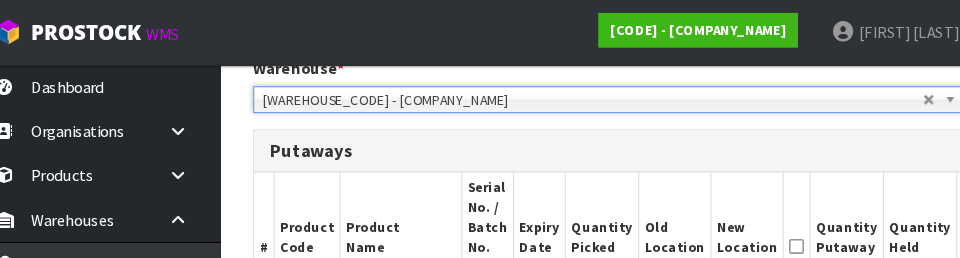 click on "Putaways" at bounding box center [600, 141] 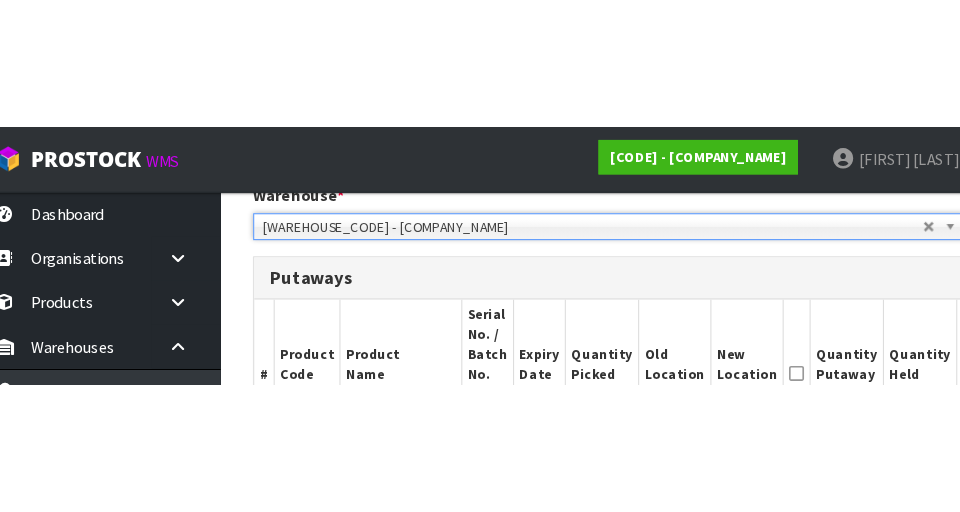 scroll, scrollTop: 506, scrollLeft: 0, axis: vertical 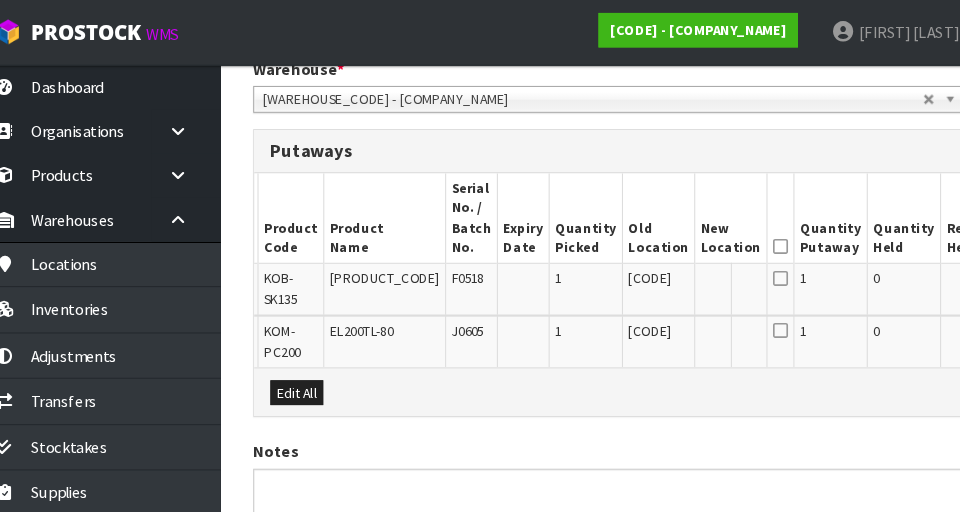 click on "Edit" at bounding box center (985, 262) 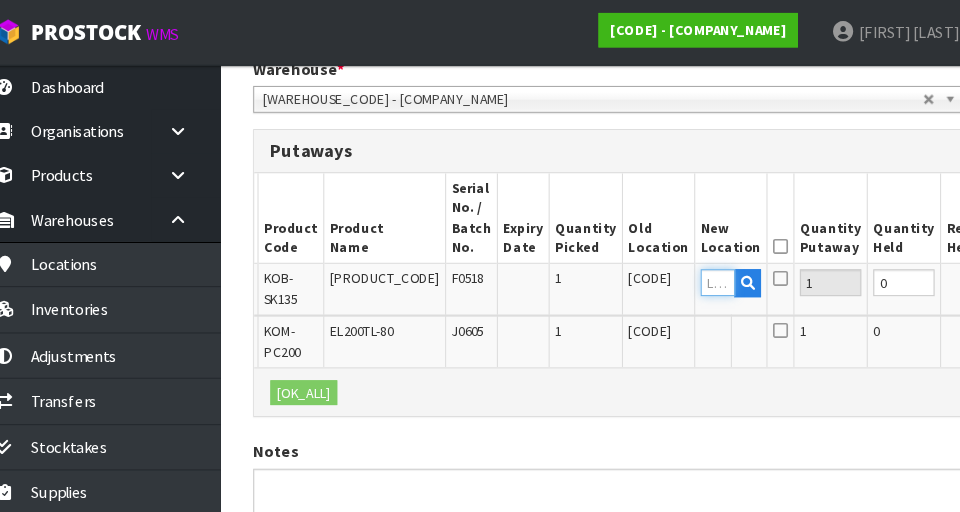 click at bounding box center [701, 262] 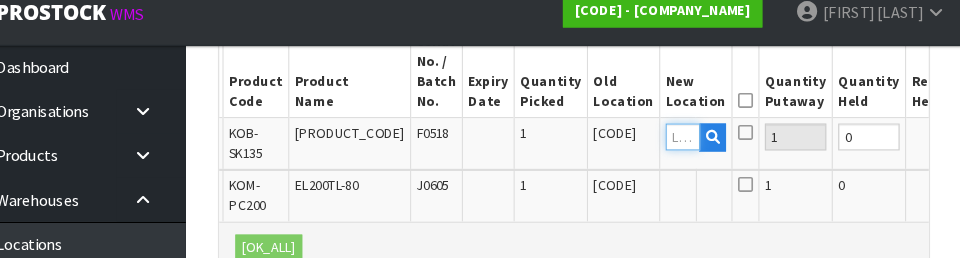 scroll, scrollTop: 621, scrollLeft: 0, axis: vertical 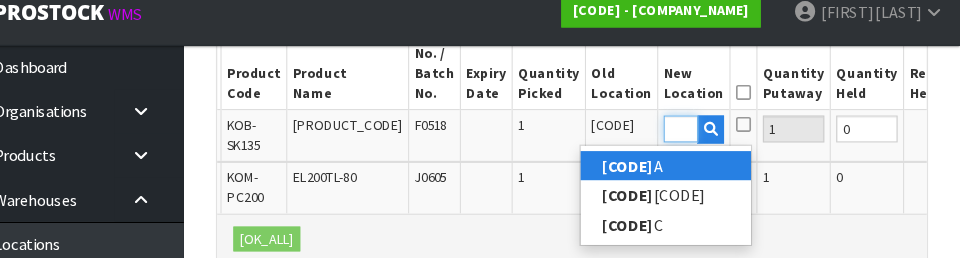 type on "11-11-4-B" 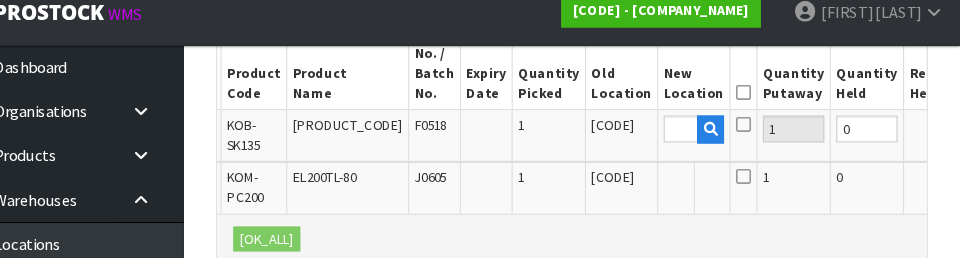 click on "OK" at bounding box center (986, 138) 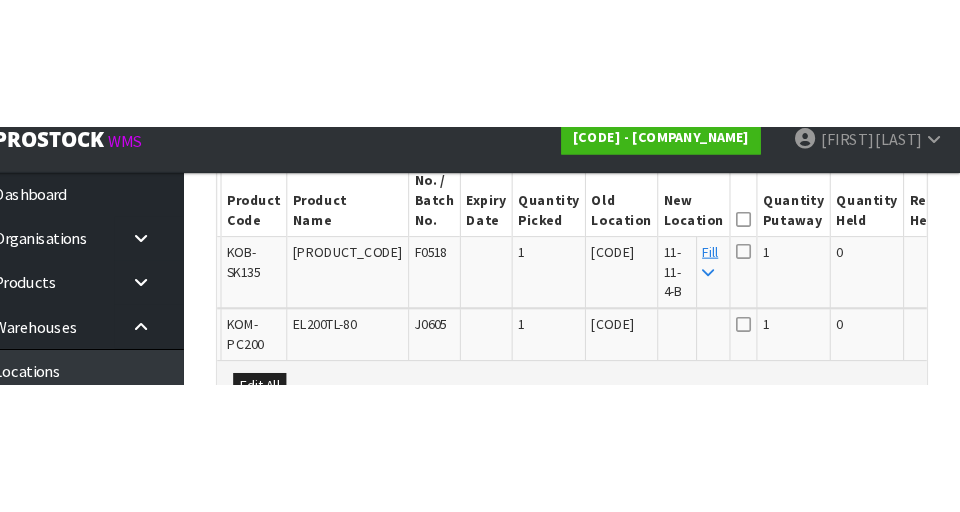 scroll, scrollTop: 631, scrollLeft: 0, axis: vertical 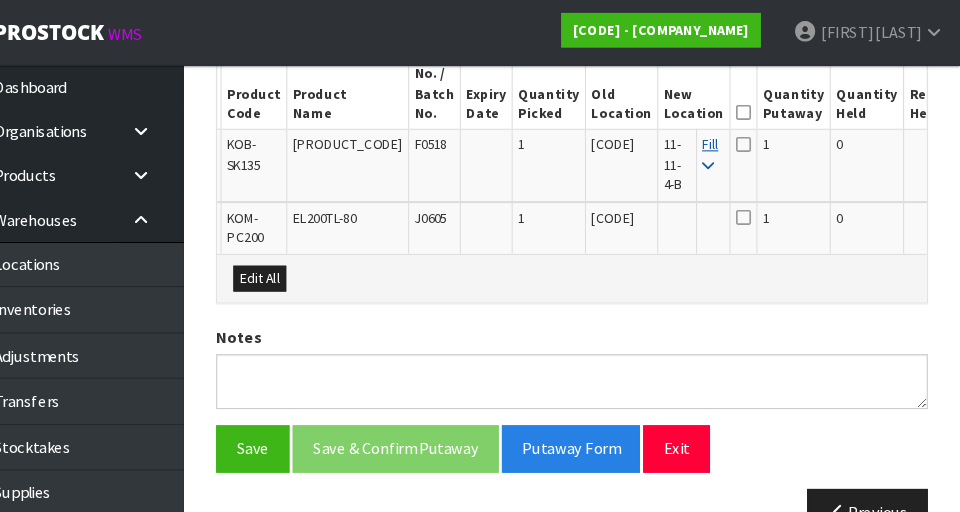 click on "Fill" at bounding box center [728, 142] 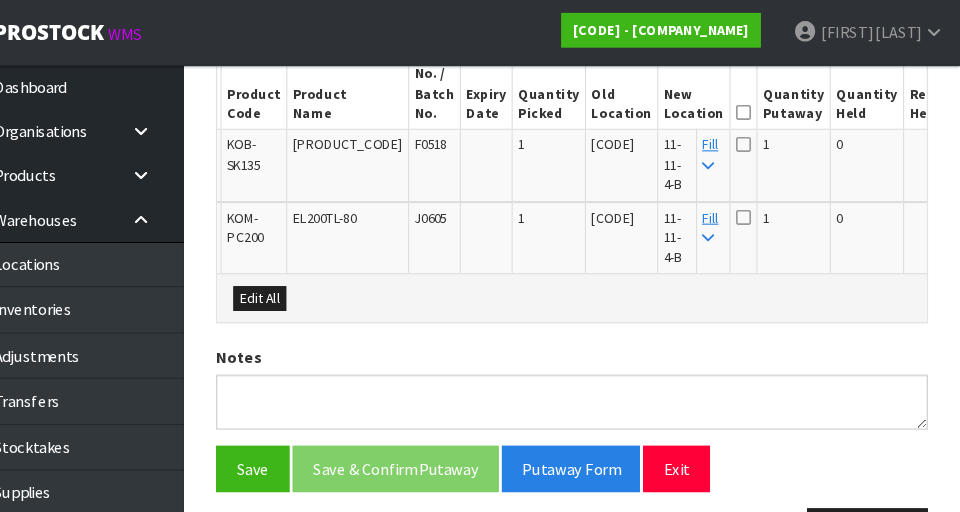 click at bounding box center (759, 104) 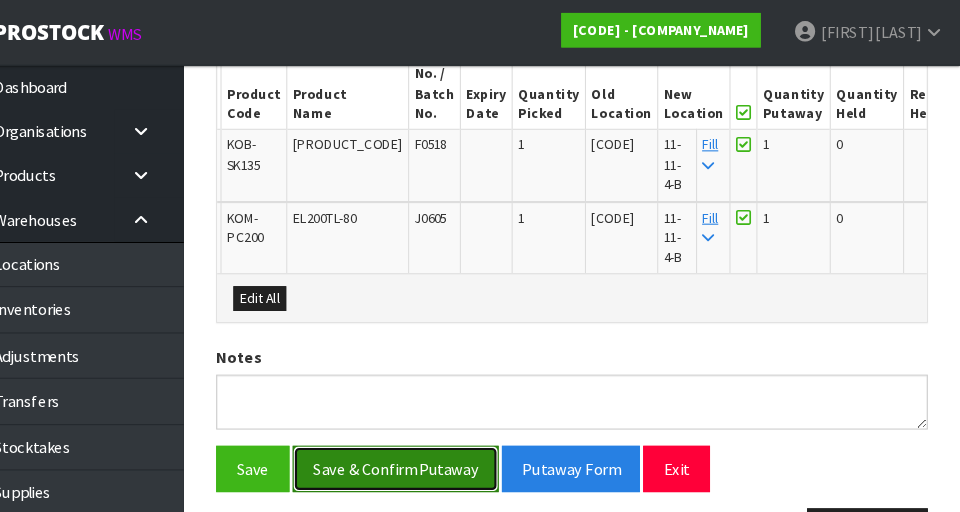click on "Save & Confirm Putaway" at bounding box center [436, 434] 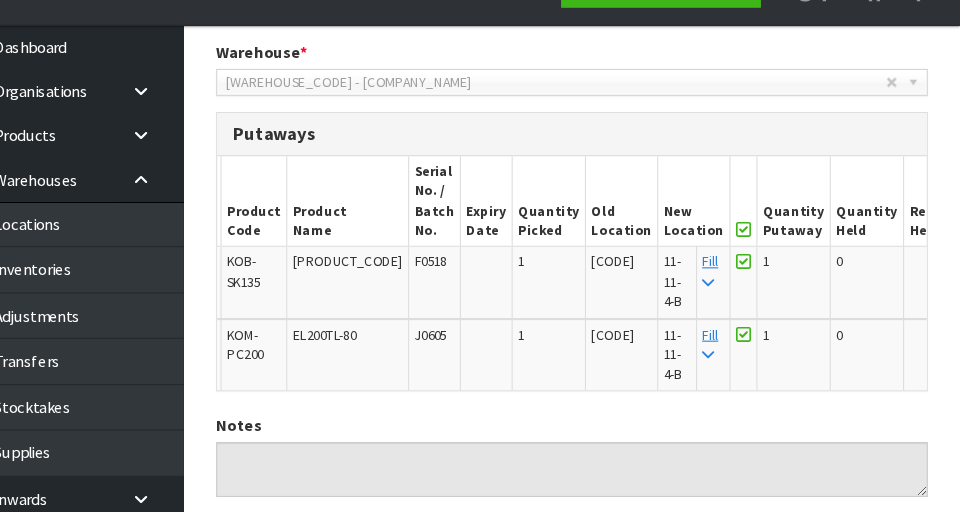 scroll, scrollTop: 618, scrollLeft: 0, axis: vertical 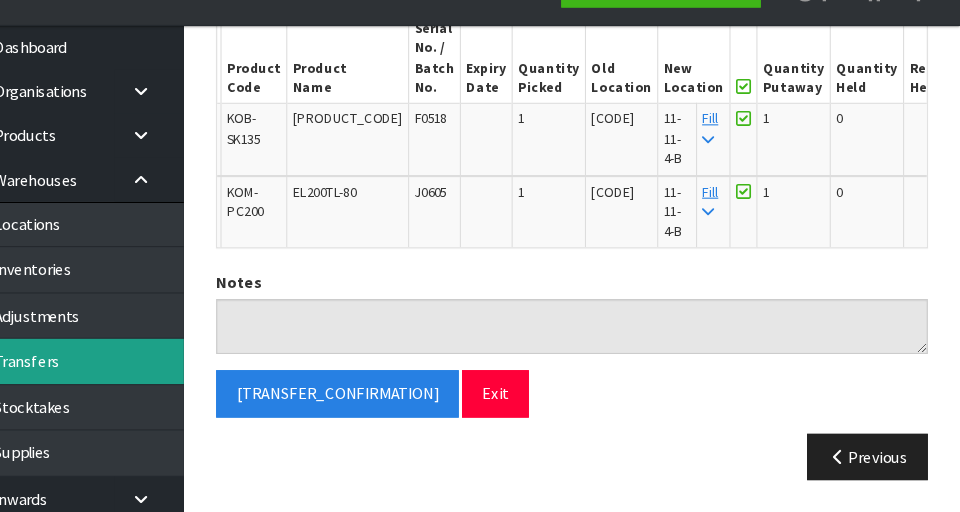 click on "Transfers" at bounding box center [120, 371] 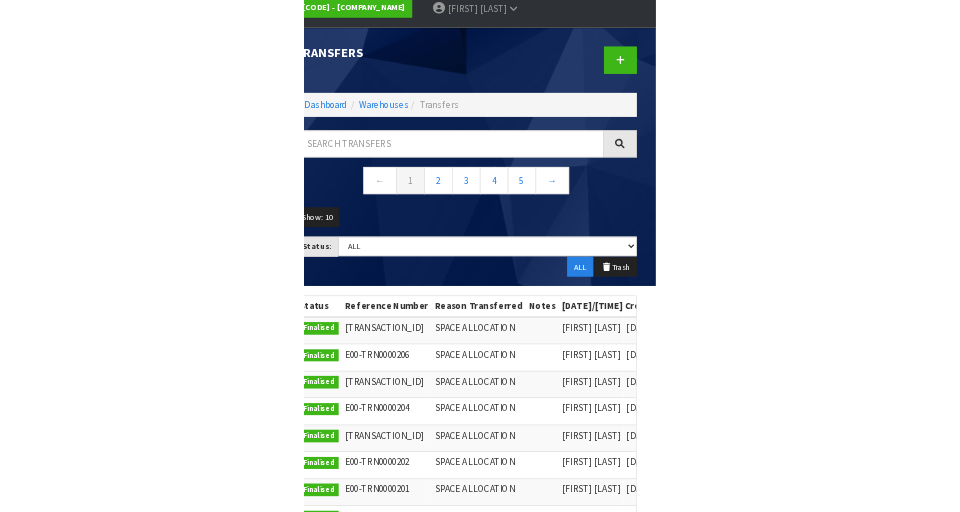 scroll, scrollTop: 0, scrollLeft: 0, axis: both 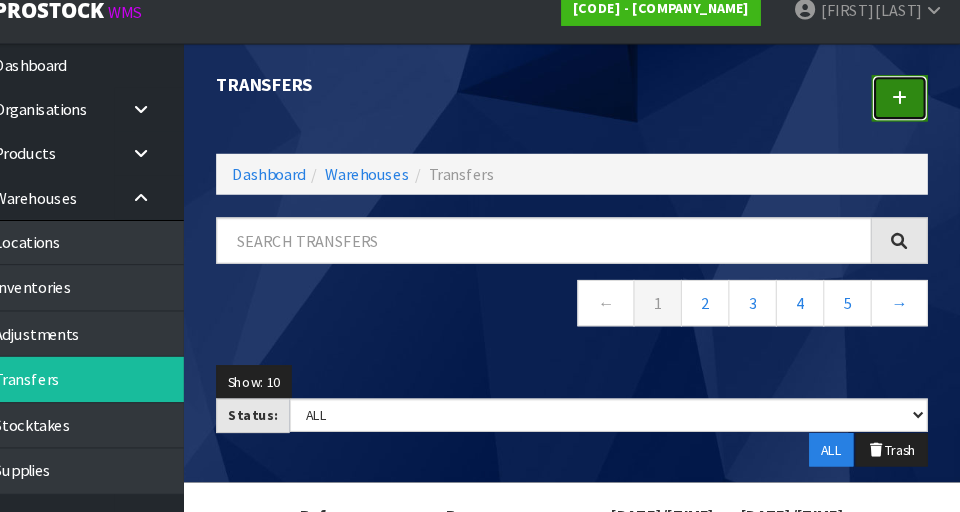 click at bounding box center [904, 111] 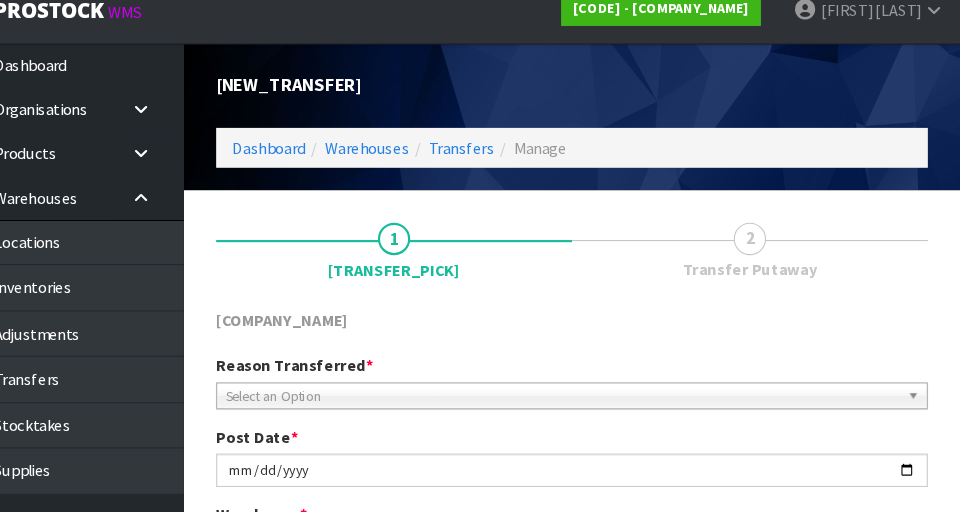 scroll, scrollTop: 449, scrollLeft: 0, axis: vertical 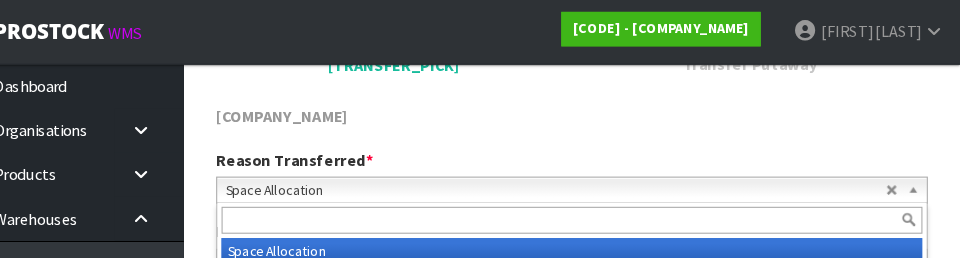 click on "Space Allocation" at bounding box center (585, 178) 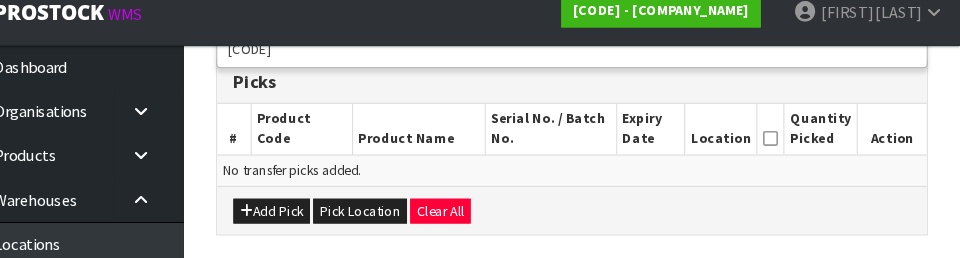 click on "Add Pick
Pick Location
Clear All" at bounding box center [600, 213] 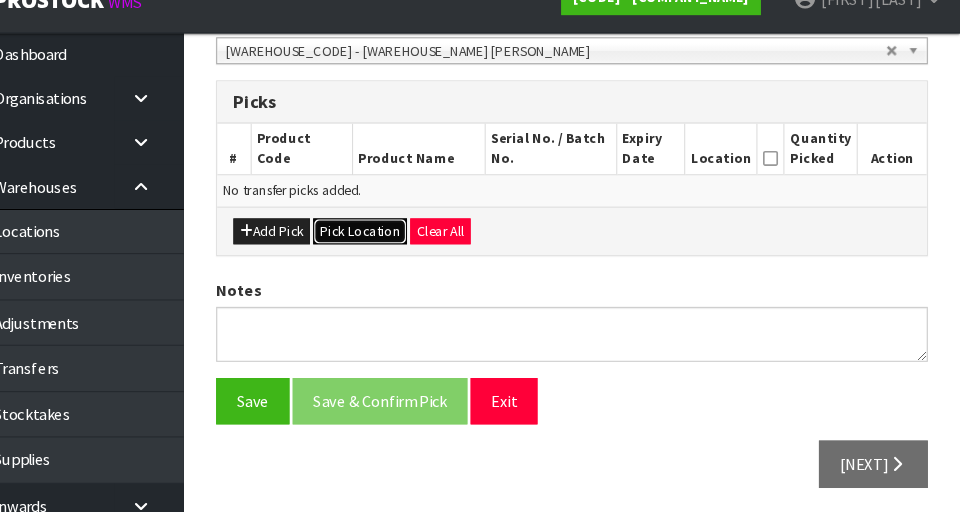click on "Pick Location" at bounding box center (403, 245) 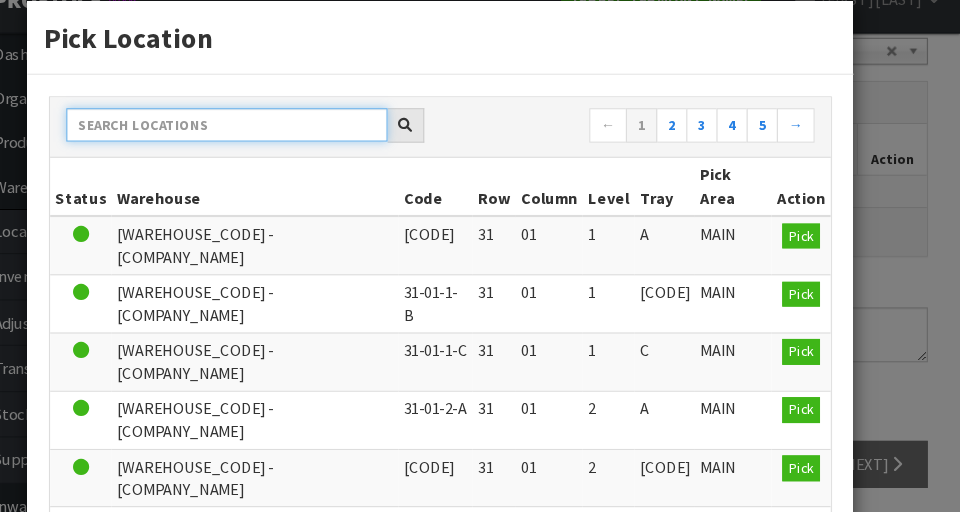click at bounding box center (280, 145) 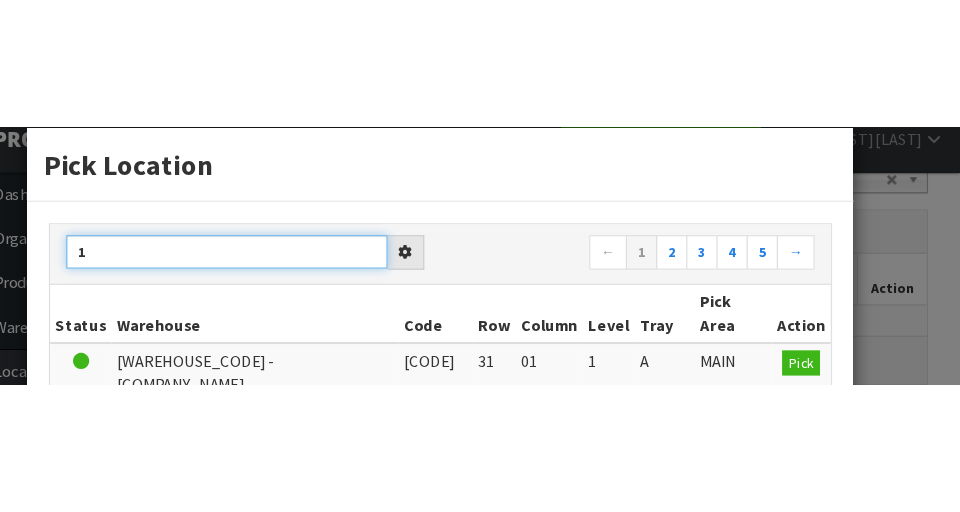 scroll, scrollTop: 0, scrollLeft: 0, axis: both 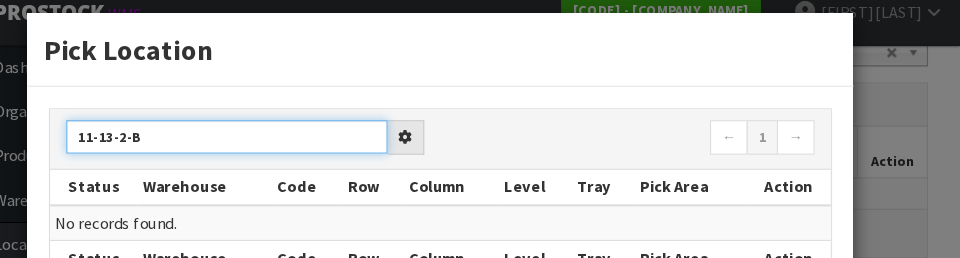 type on "11-13-2-b" 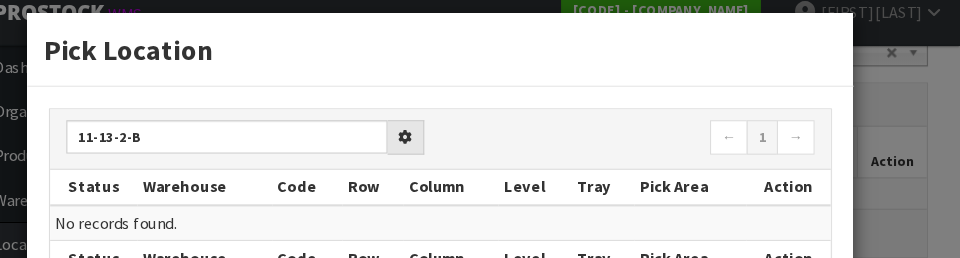 click on "Pick Location
←
1
→
Status
Warehouse
Code
Row
Column
Level
Tray
Pick Area
Action
[COMPANY_NAME]
[CODE]
11
13
2
A
MAIN
Pick
[COMPANY_NAME]
[CODE]
11
13
2
B
MAIN
Pick
[COMPANY_NAME]
[CODE]
11
13
2
C
MAIN" at bounding box center [478, 148] 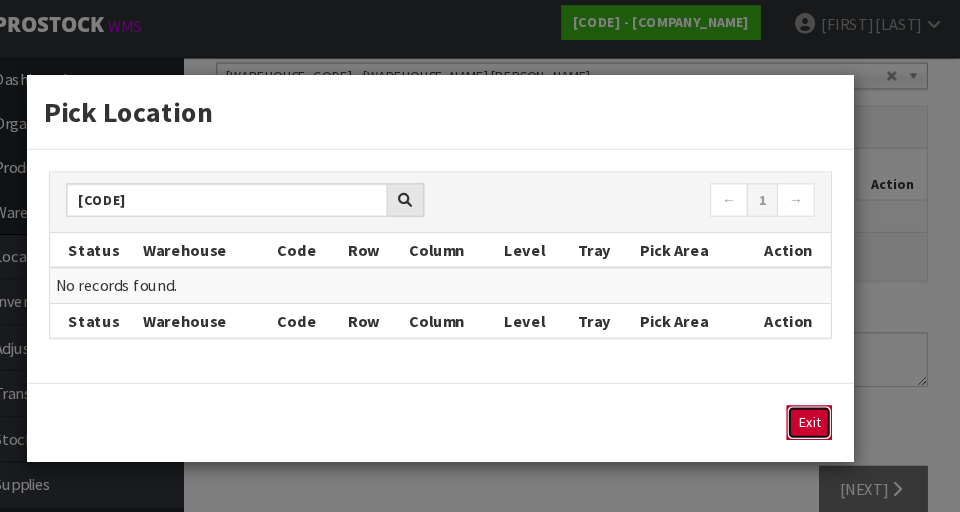 click on "Exit" at bounding box center [820, 399] 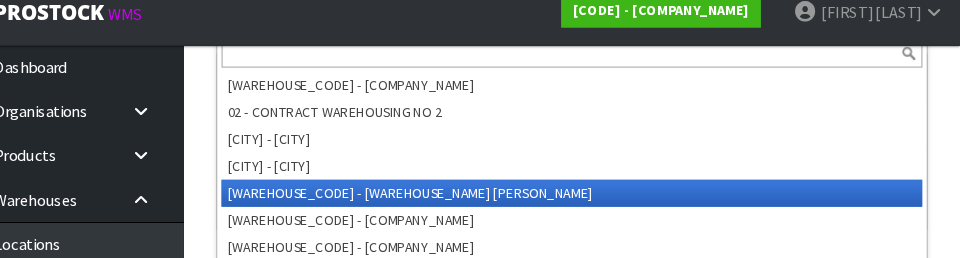 scroll, scrollTop: 497, scrollLeft: 0, axis: vertical 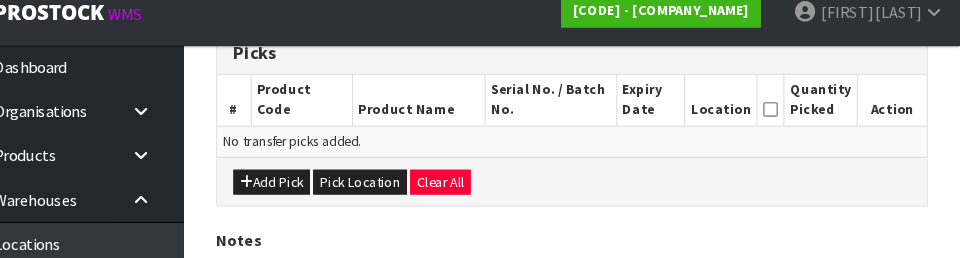 click on "Add Pick
Pick Location
Clear All" at bounding box center (600, 186) 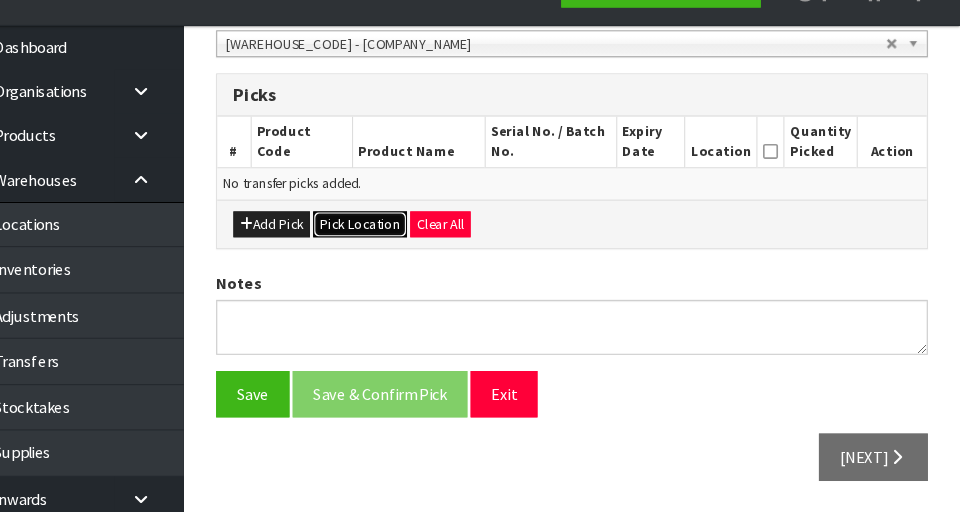 click on "Pick Location" at bounding box center [403, 245] 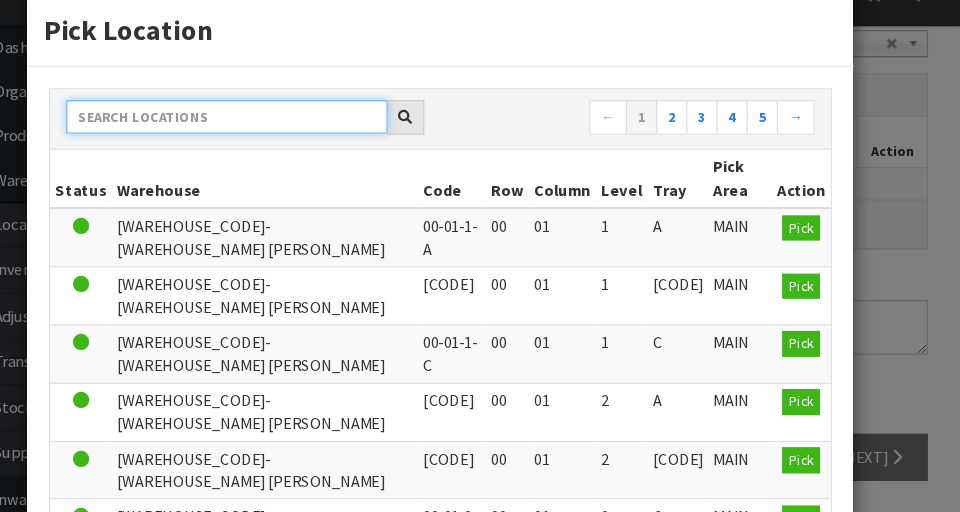 click at bounding box center (280, 145) 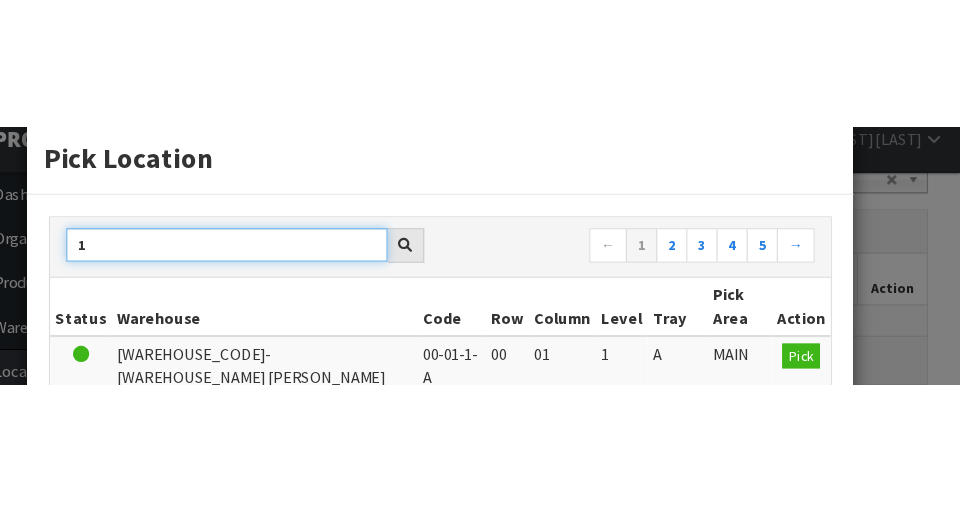 scroll, scrollTop: 0, scrollLeft: 0, axis: both 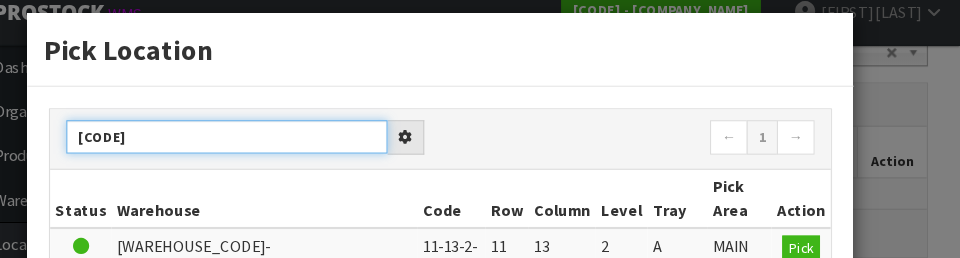 type on "[CODE]" 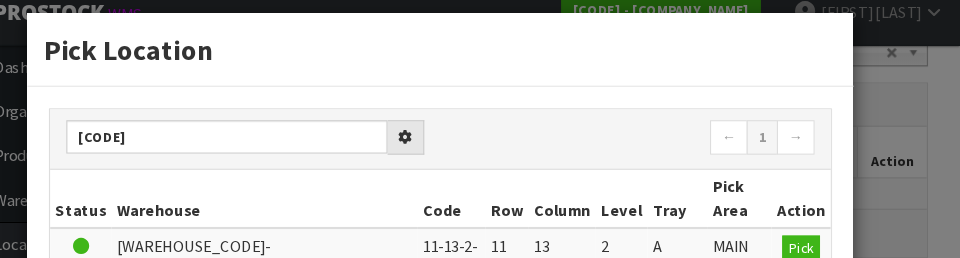 click on "←
1
→" at bounding box center [659, 147] 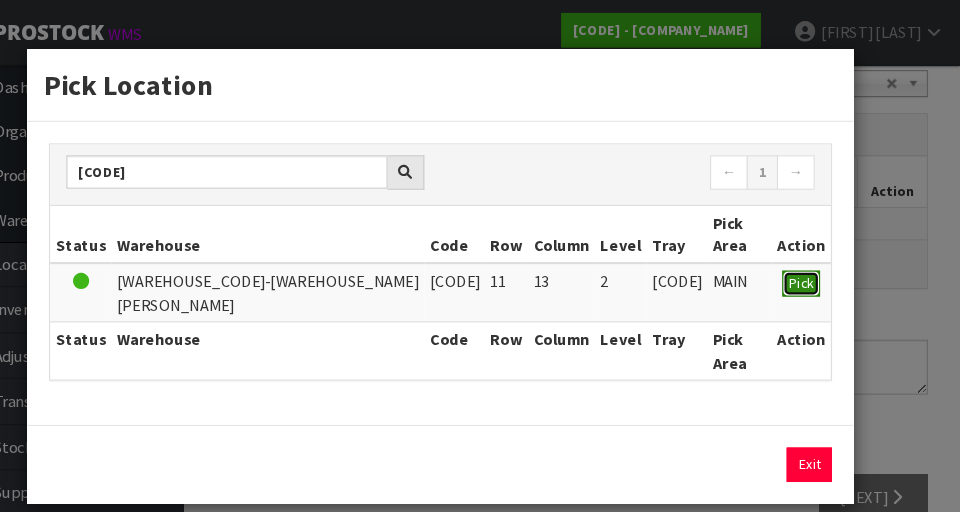 click on "Pick" at bounding box center [812, 263] 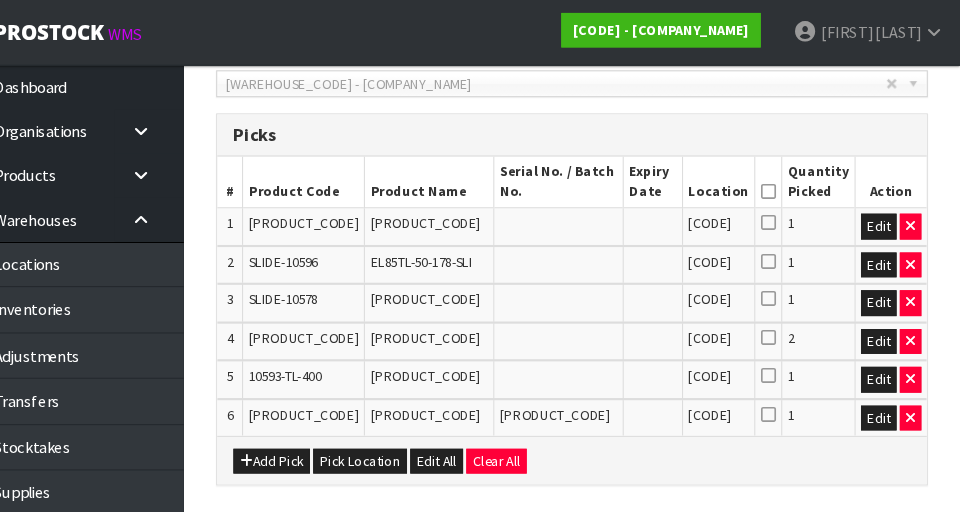 click at bounding box center [782, 206] 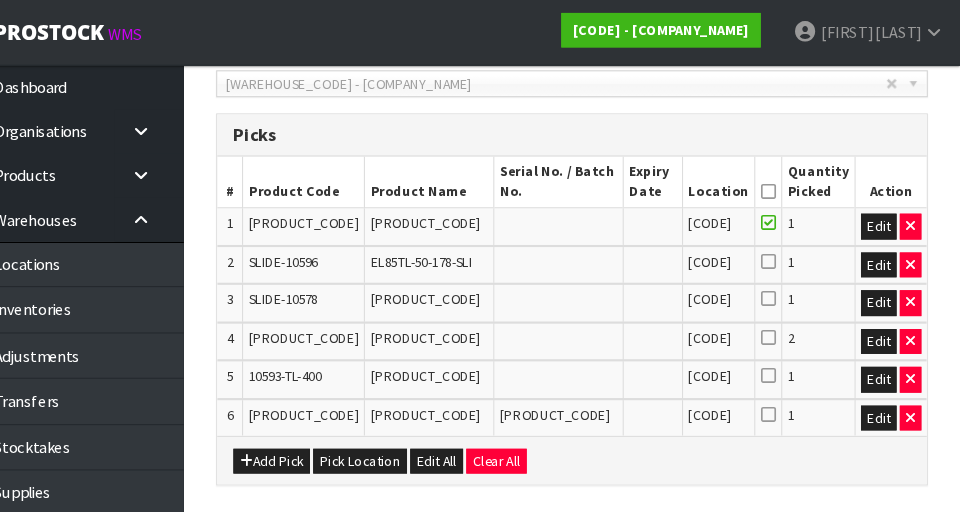 click at bounding box center [782, 177] 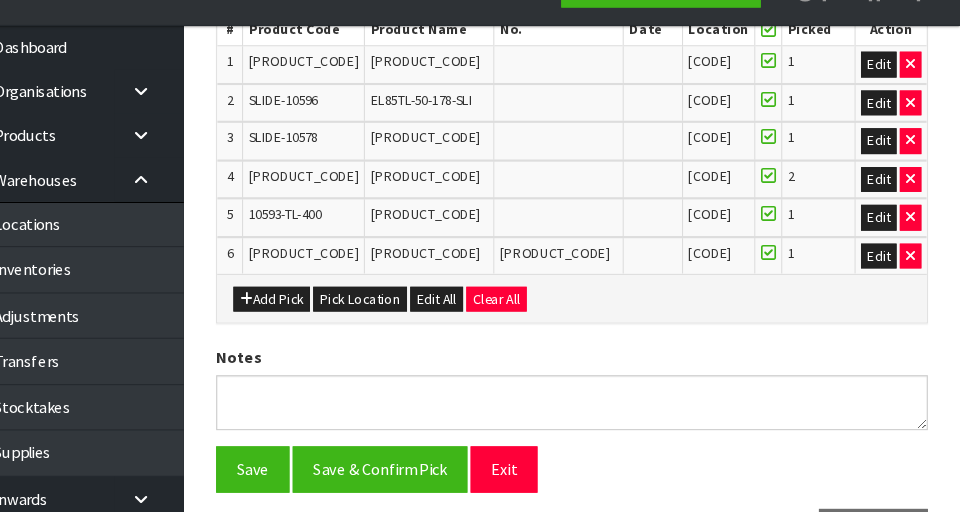 scroll, scrollTop: 658, scrollLeft: 0, axis: vertical 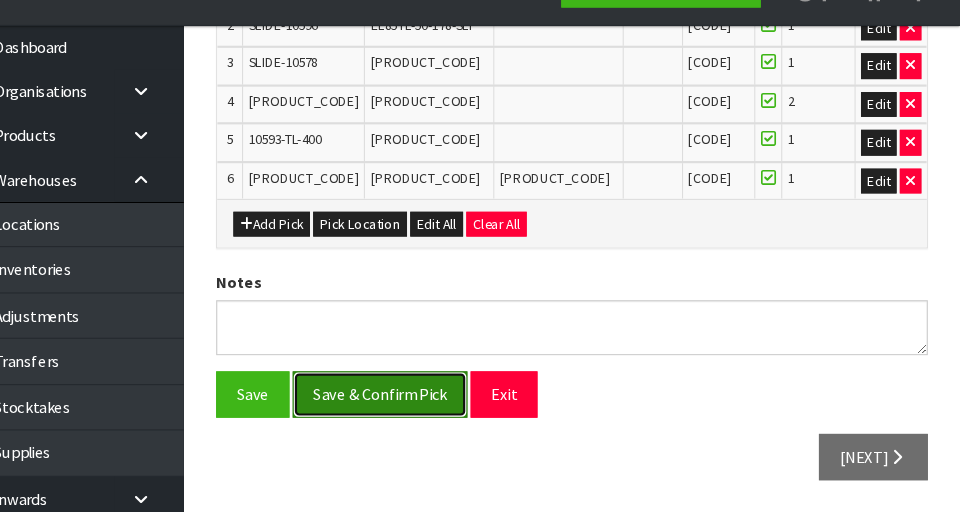 click on "Save & Confirm Pick" at bounding box center [422, 402] 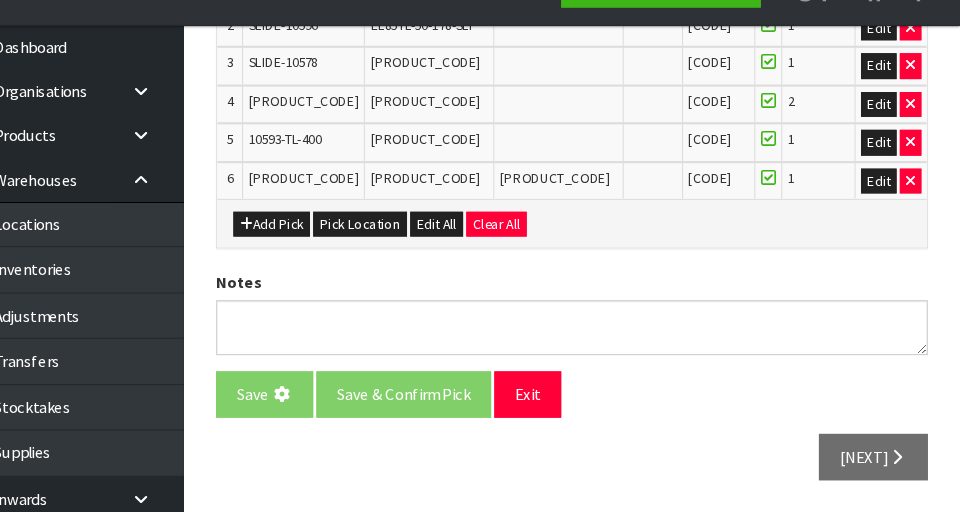 scroll, scrollTop: 0, scrollLeft: 0, axis: both 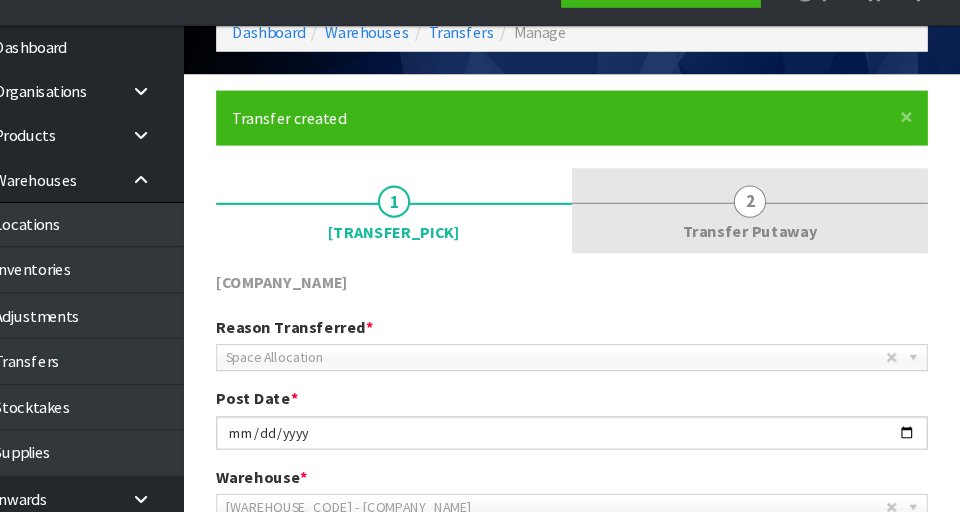 click on "Transfer Putaway" at bounding box center [435, 252] 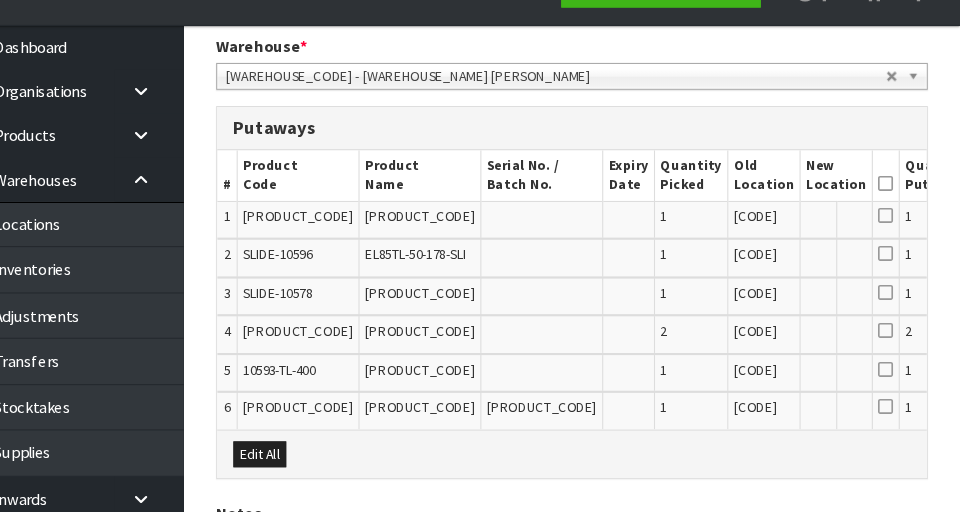scroll, scrollTop: 491, scrollLeft: 0, axis: vertical 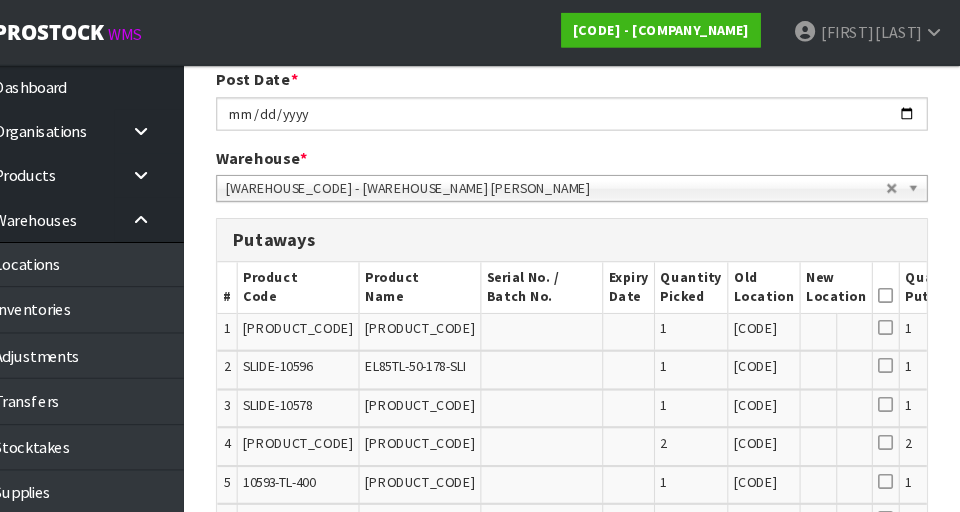 click on "[WAREHOUSE_CODE] - [WAREHOUSE_NAME] [PERSON_NAME]" at bounding box center [585, 36] 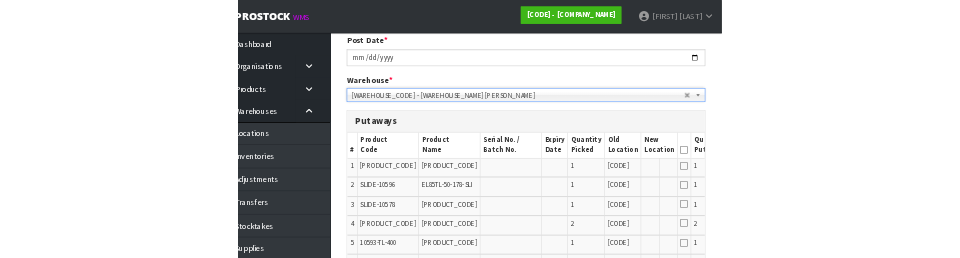 scroll, scrollTop: 415, scrollLeft: 0, axis: vertical 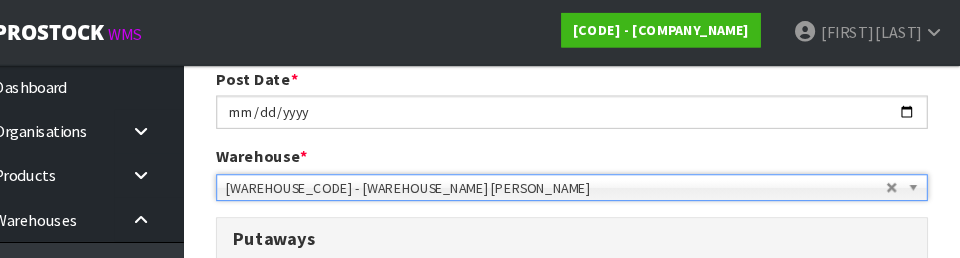 click on "[WAREHOUSE_CODE] - [WAREHOUSE_NAME] [PERSON_NAME]" at bounding box center [585, 175] 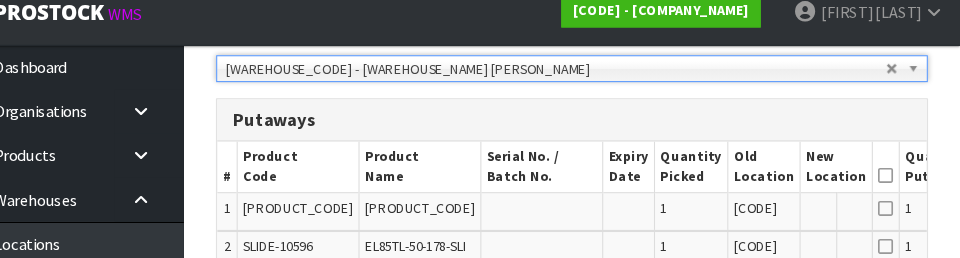 click at bounding box center (600, 110) 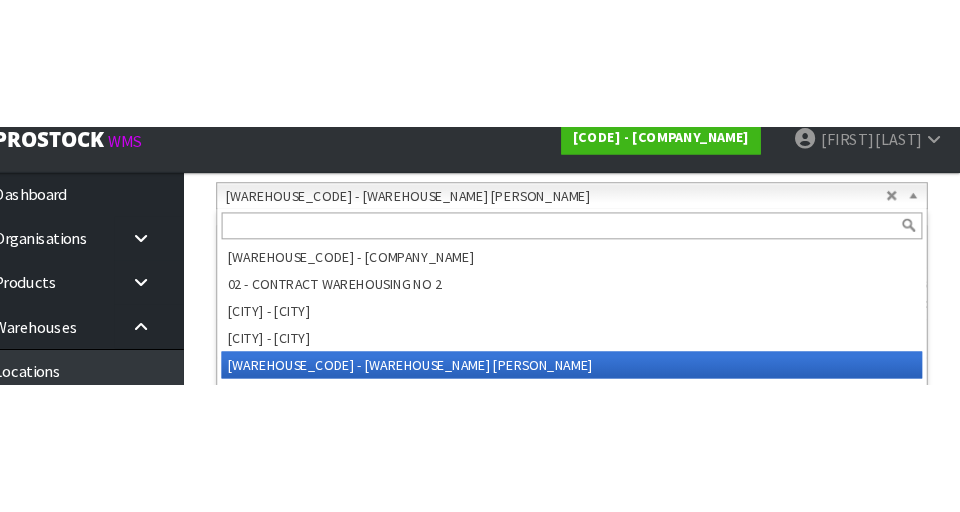 scroll, scrollTop: 516, scrollLeft: 0, axis: vertical 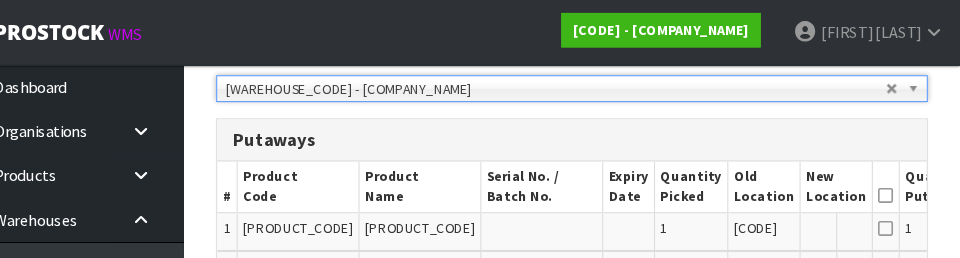 click on "Quantity
Putaway" at bounding box center (938, 173) 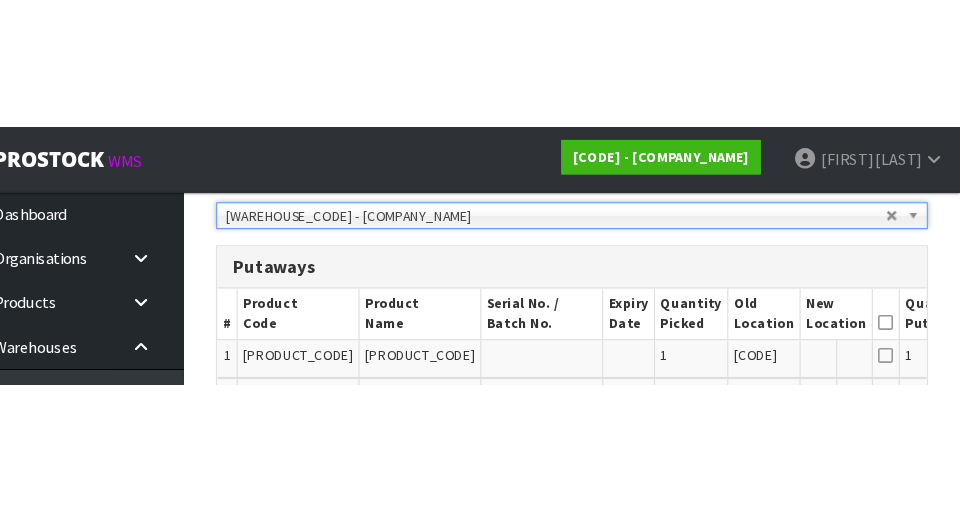 scroll, scrollTop: 516, scrollLeft: 0, axis: vertical 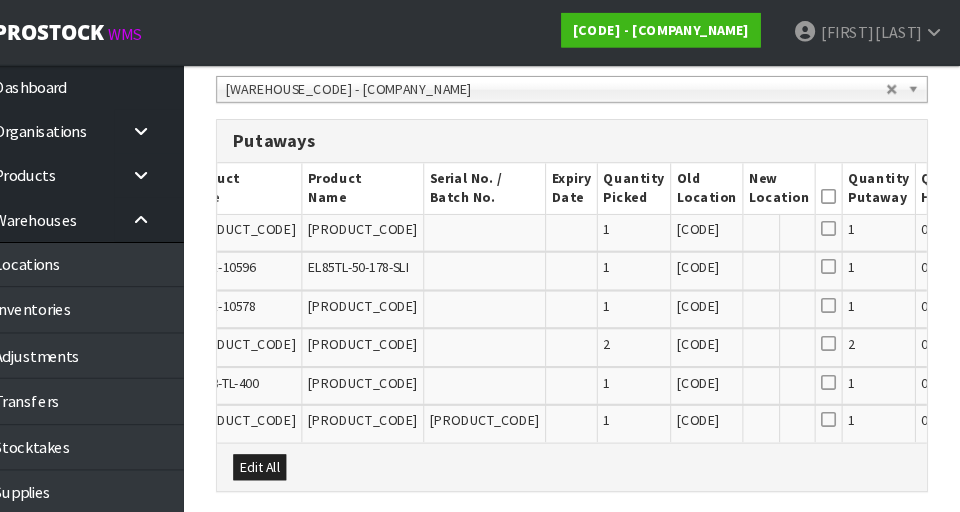 click on "Edit" at bounding box center [1064, 216] 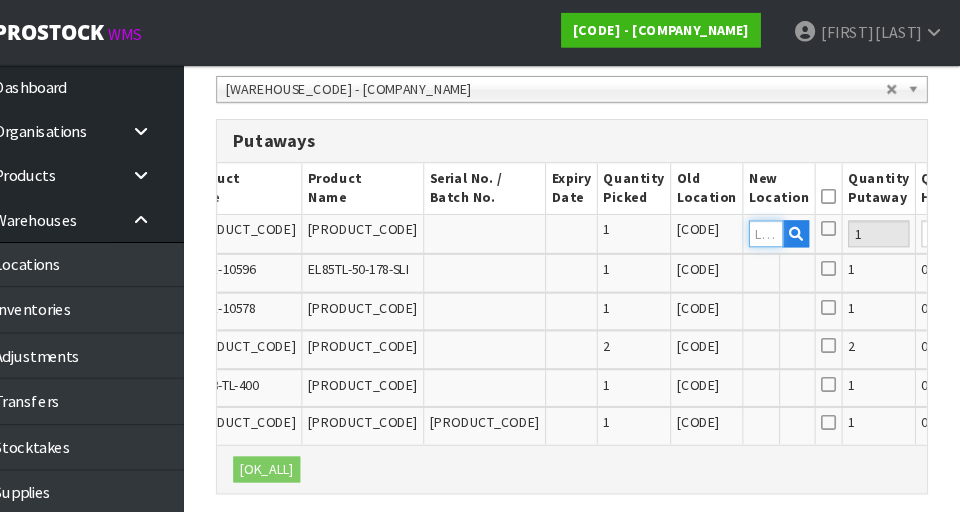 click at bounding box center [780, 216] 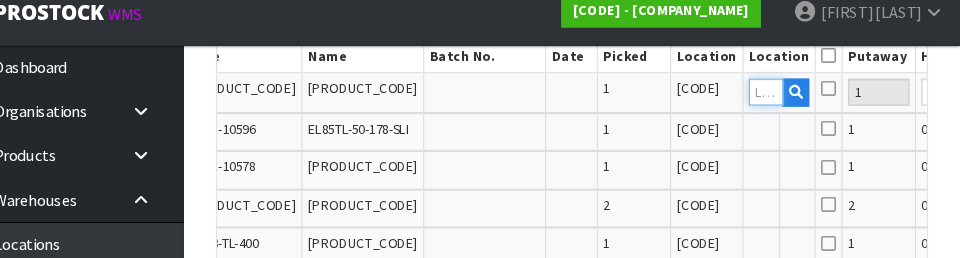 scroll, scrollTop: 621, scrollLeft: 0, axis: vertical 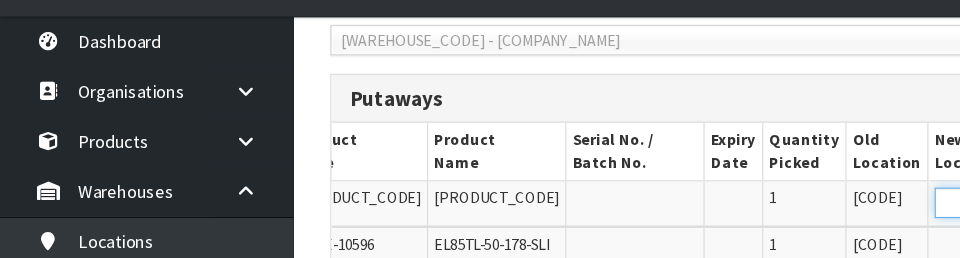 type on "[CODE]" 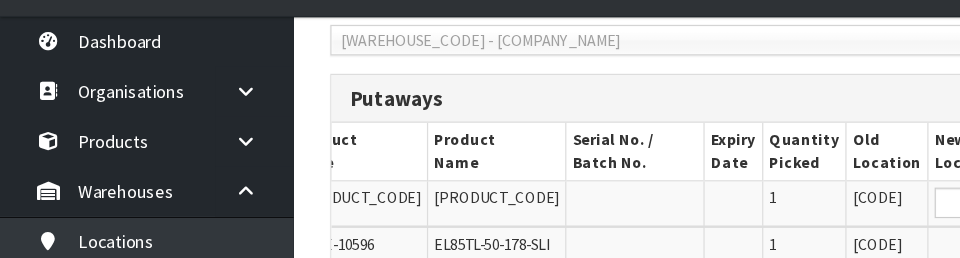 click on "Putaways" at bounding box center (600, 127) 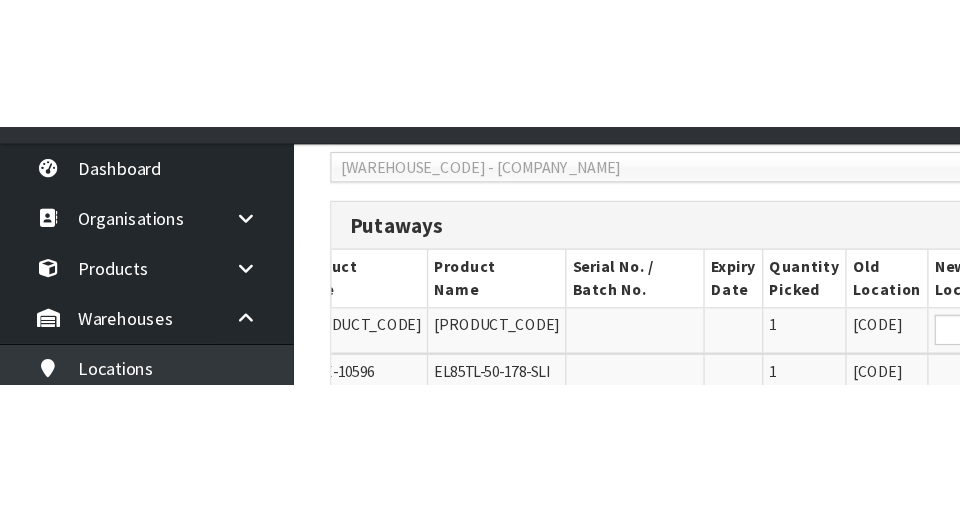 scroll, scrollTop: 519, scrollLeft: 0, axis: vertical 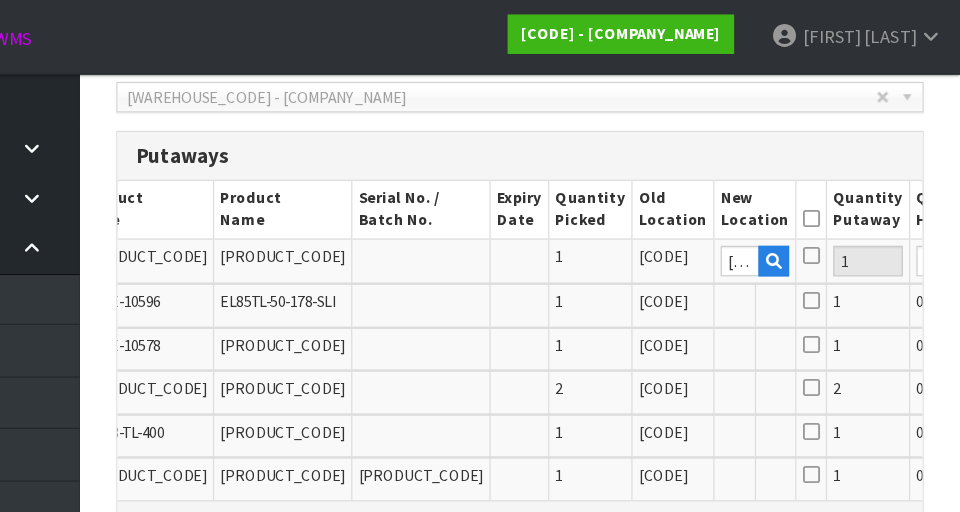 click on "OK" at bounding box center [1065, 213] 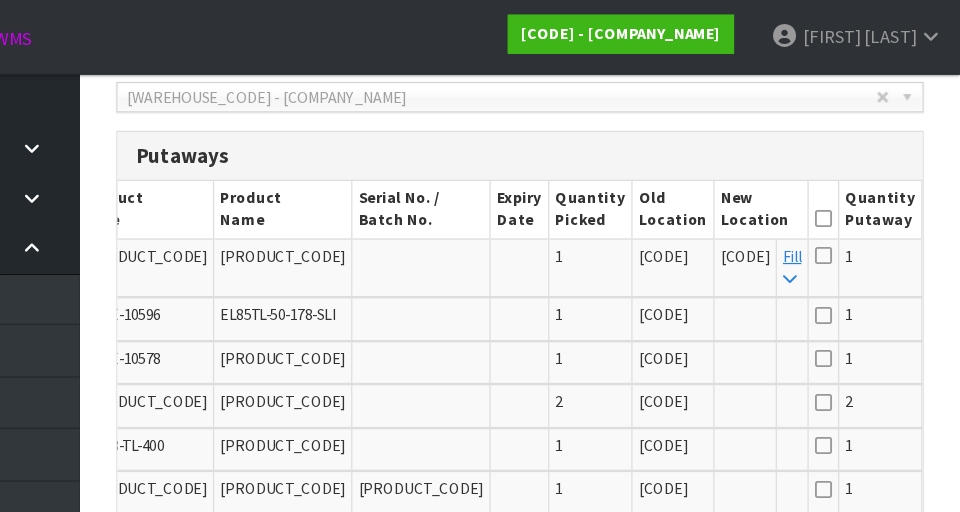 click at bounding box center (848, 179) 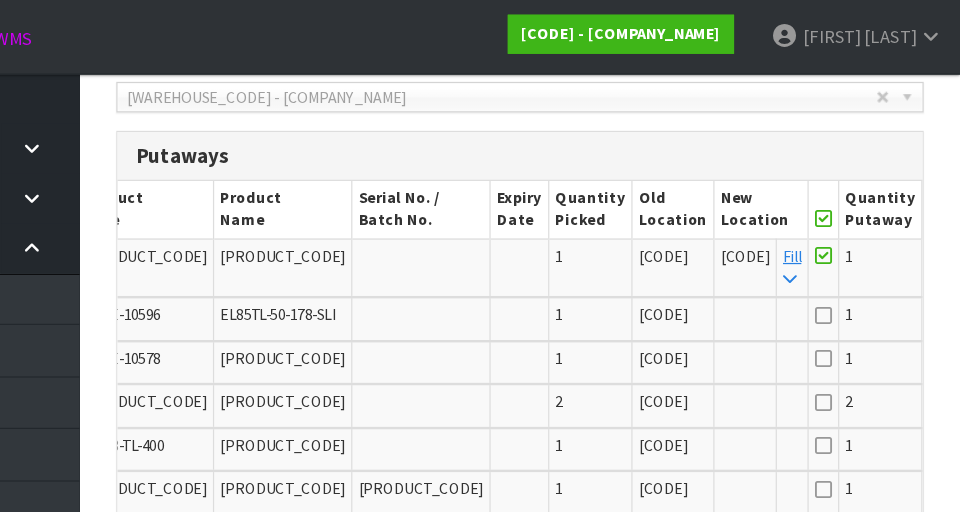 click on "Fill" at bounding box center (823, 219) 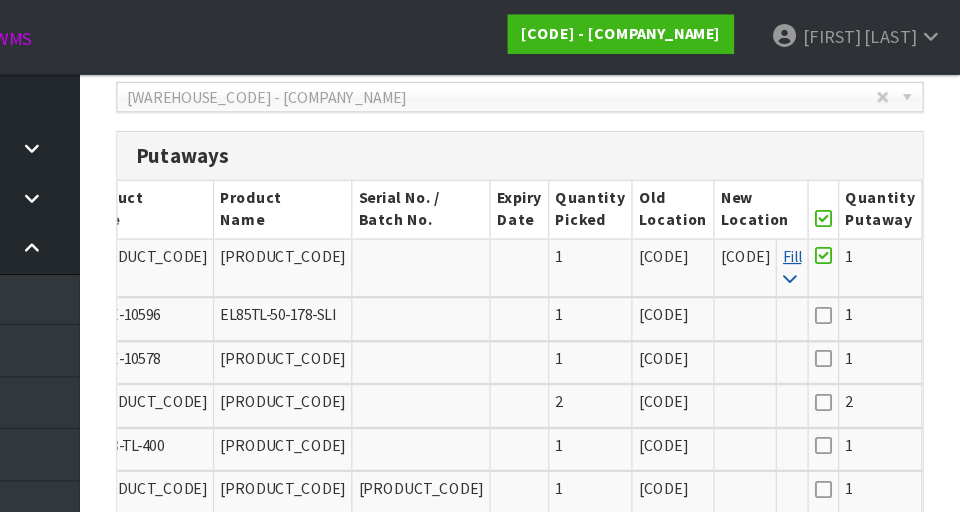 click on "Fill" at bounding box center (822, 218) 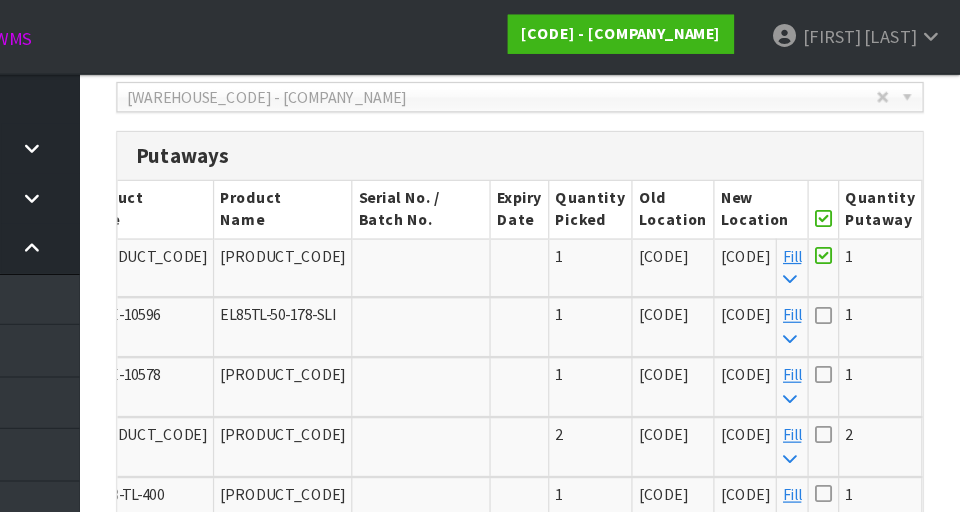 click at bounding box center (848, 179) 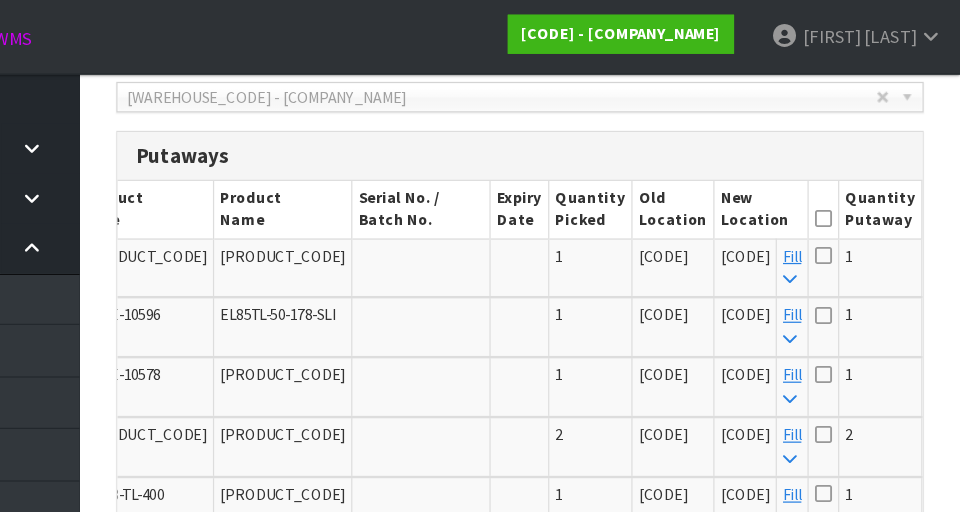 click at bounding box center [848, 209] 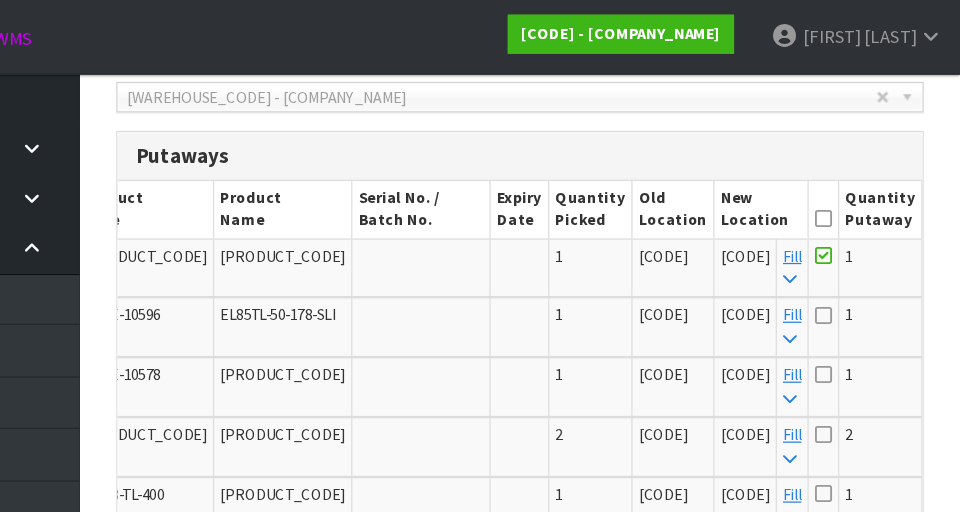 click at bounding box center (848, 179) 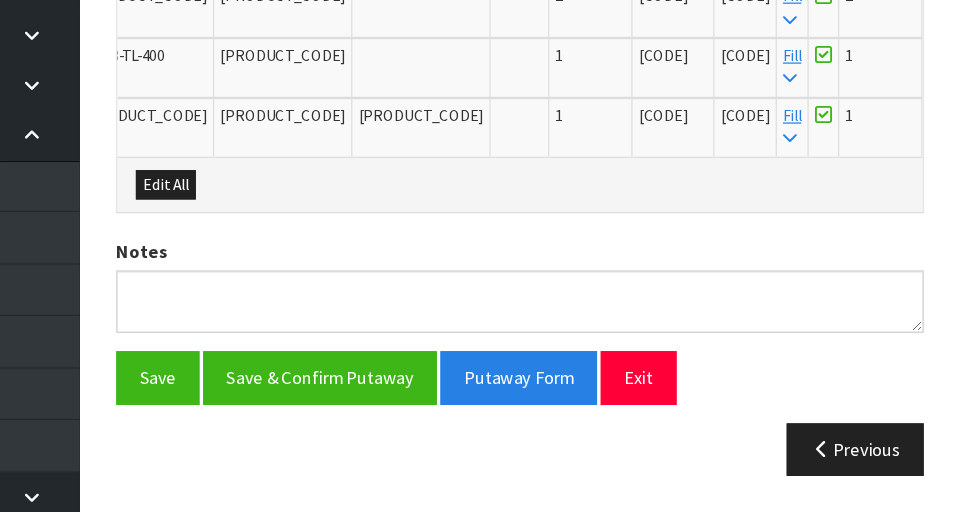 scroll, scrollTop: 932, scrollLeft: 0, axis: vertical 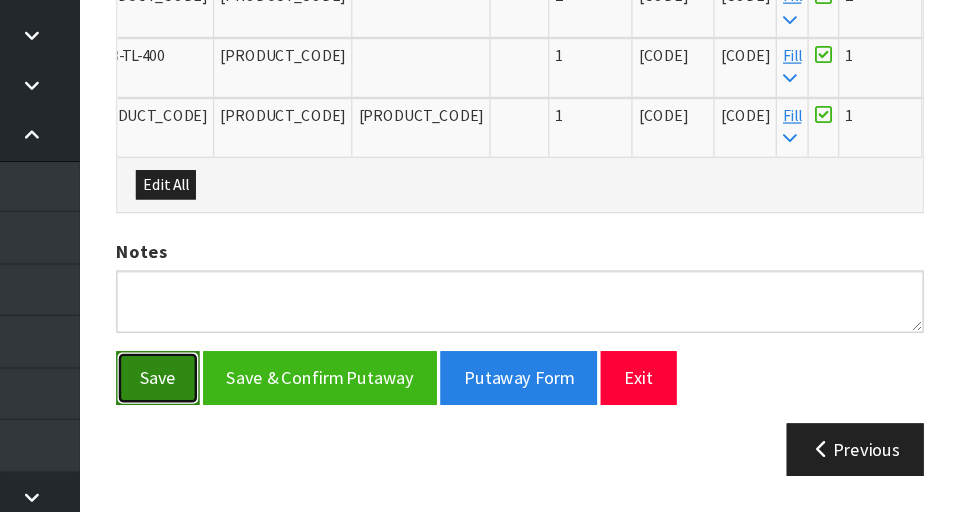 click on "Save" at bounding box center [304, 401] 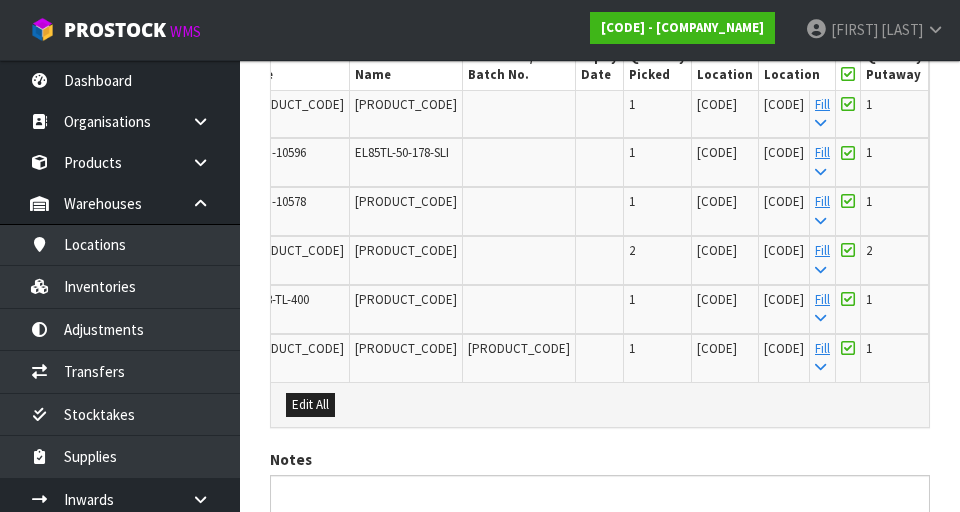 scroll, scrollTop: 932, scrollLeft: 0, axis: vertical 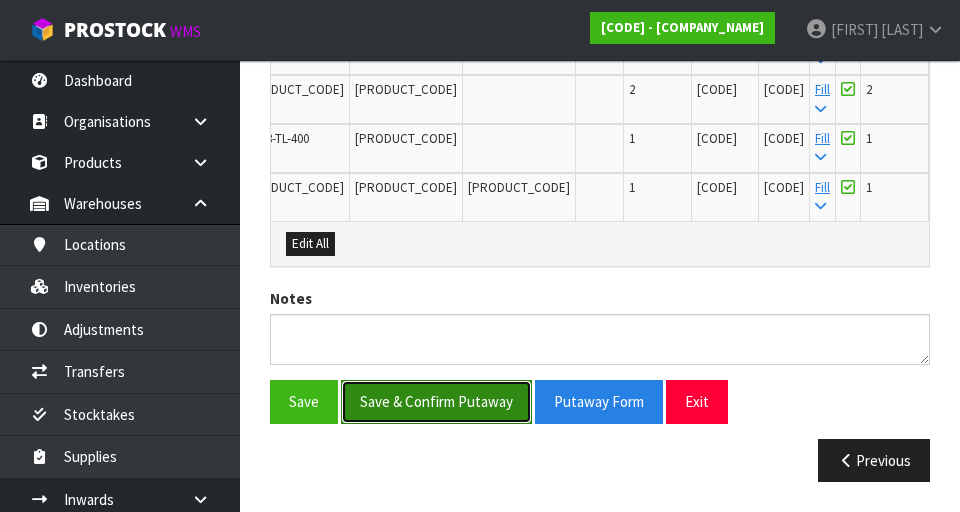 click on "Save & Confirm Putaway" at bounding box center [436, 401] 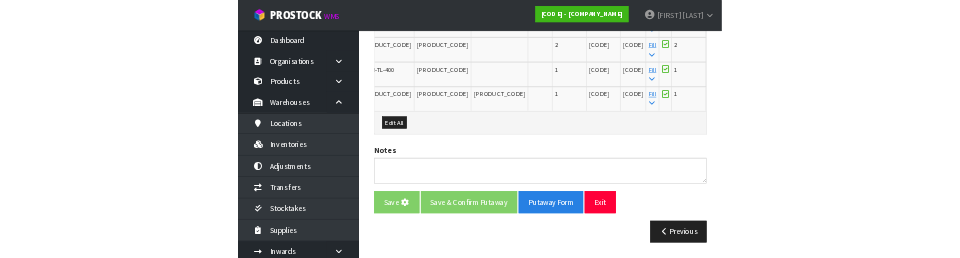 scroll, scrollTop: 0, scrollLeft: 0, axis: both 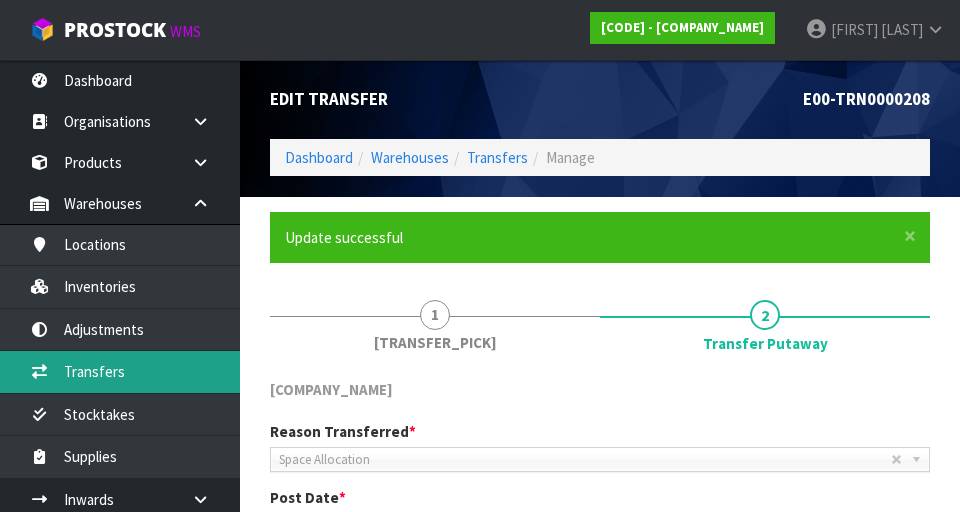 click on "Transfers" at bounding box center (120, 371) 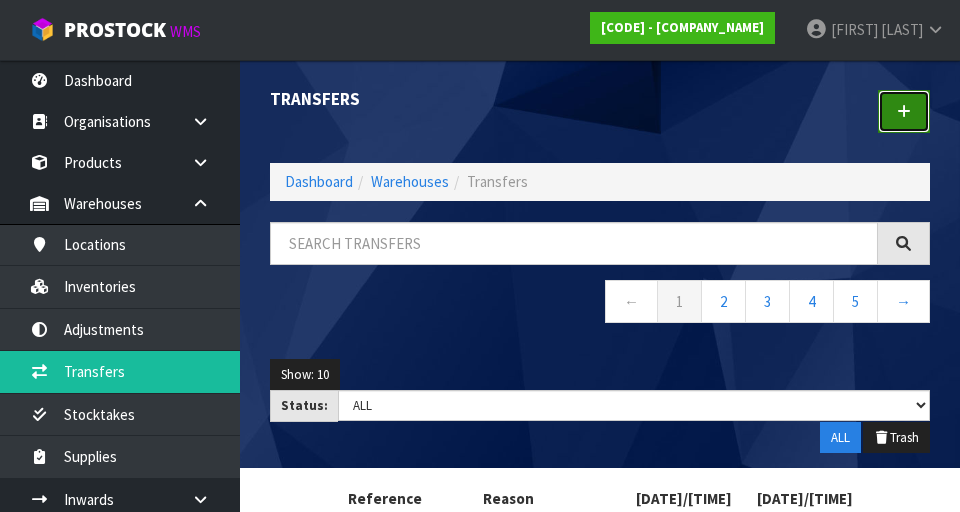 click at bounding box center (904, 111) 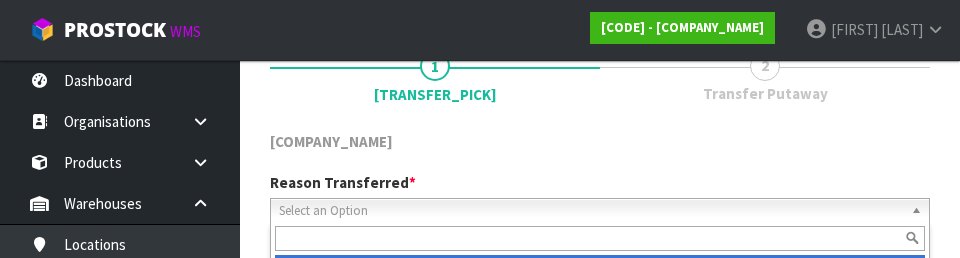 scroll, scrollTop: 276, scrollLeft: 0, axis: vertical 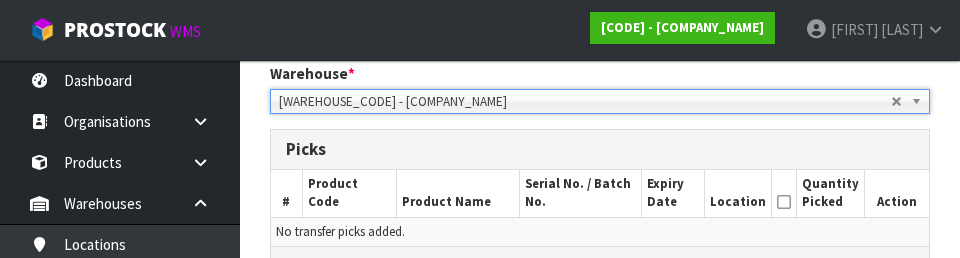 click on "Expiry Date" at bounding box center (673, 193) 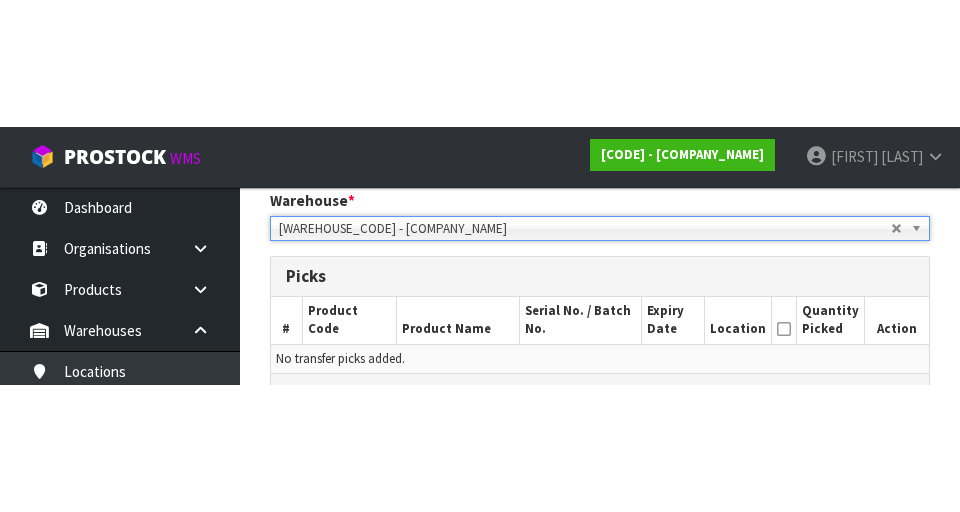 scroll, scrollTop: 424, scrollLeft: 0, axis: vertical 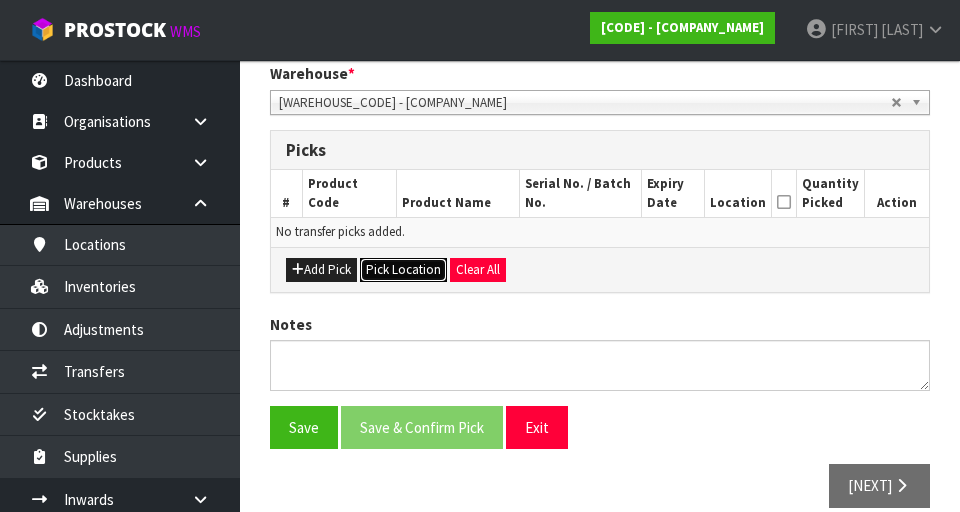 click on "Pick Location" at bounding box center [403, 270] 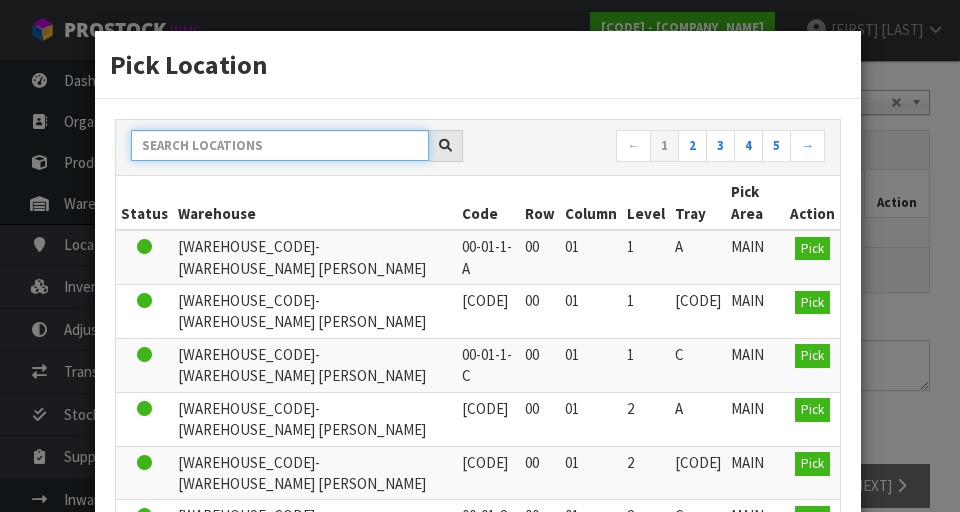 click at bounding box center [280, 145] 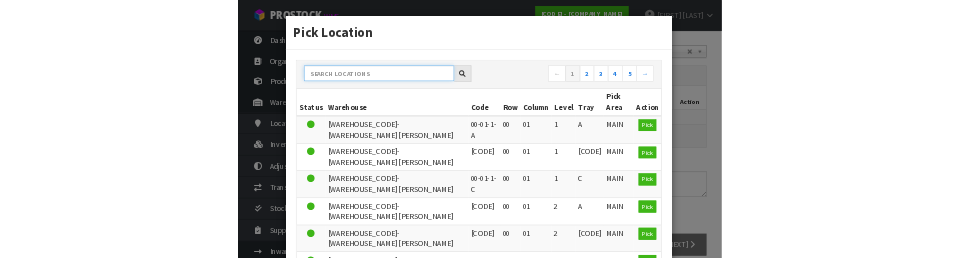 scroll, scrollTop: 415, scrollLeft: 0, axis: vertical 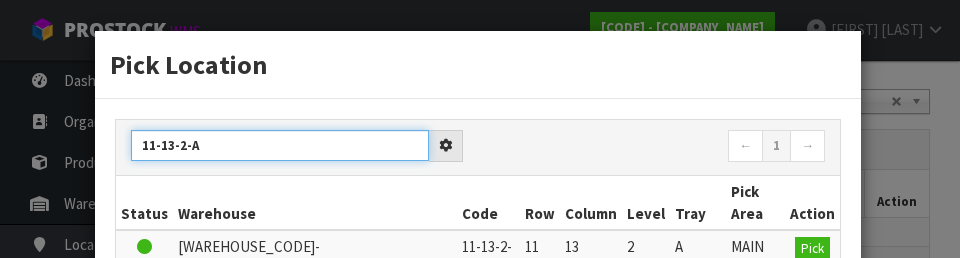 type on "11-13-2-A" 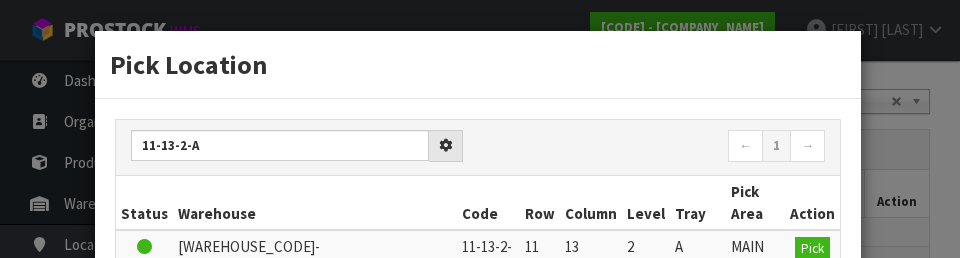 click on "←
1
→" at bounding box center [659, 147] 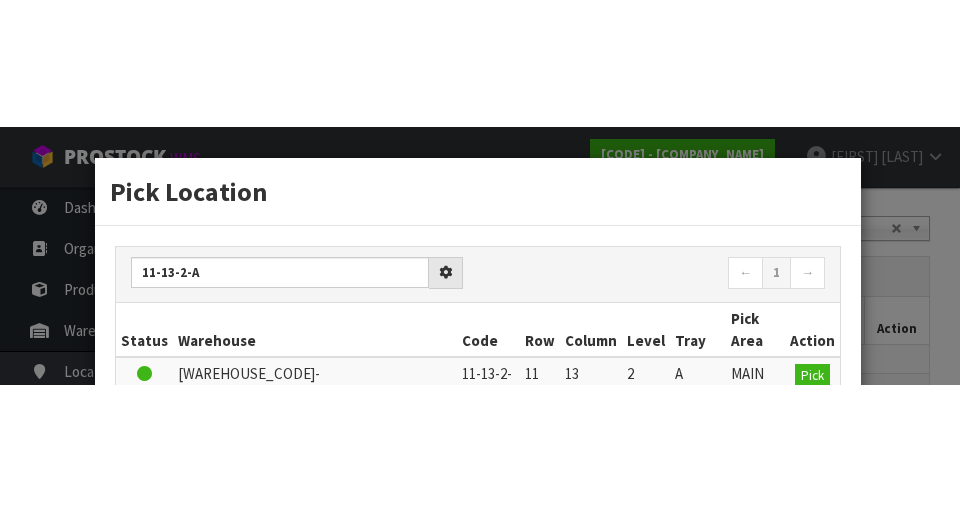 scroll, scrollTop: 424, scrollLeft: 0, axis: vertical 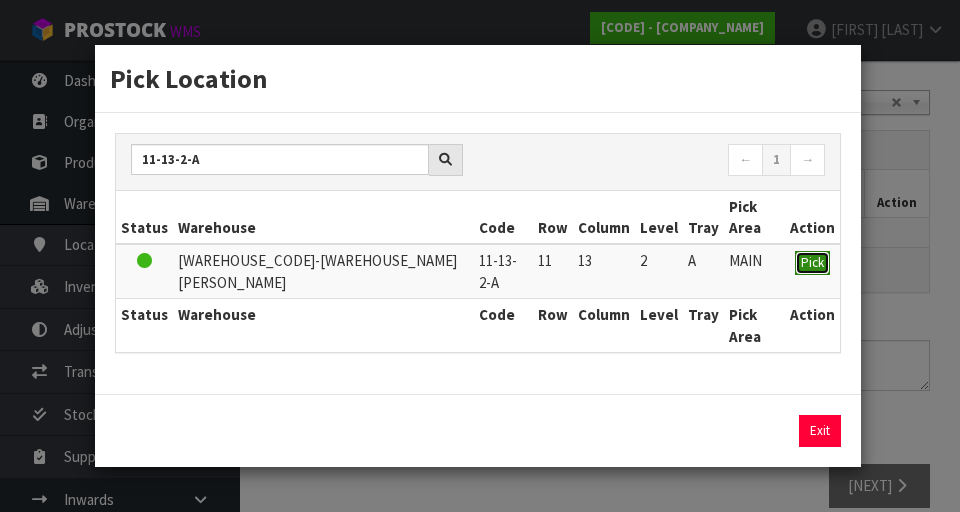 click on "Pick" at bounding box center [812, 262] 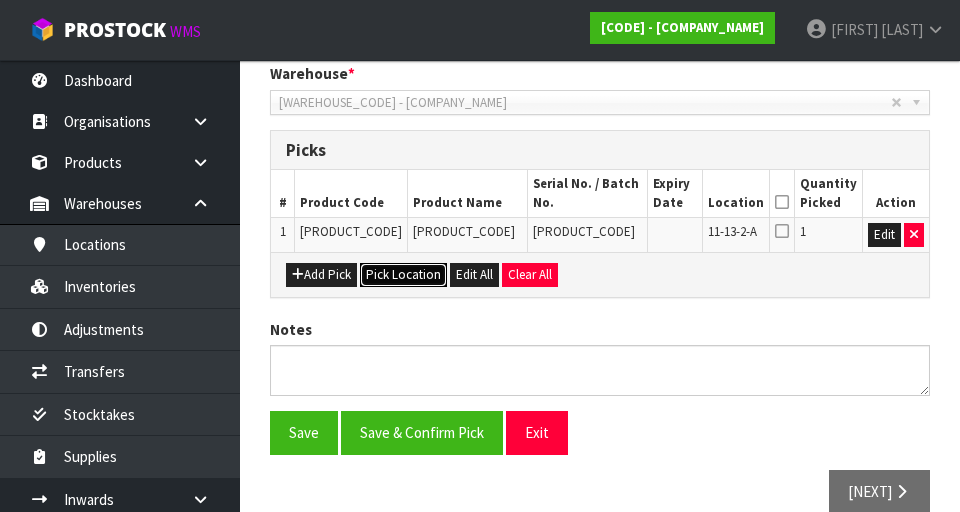 scroll, scrollTop: 454, scrollLeft: 0, axis: vertical 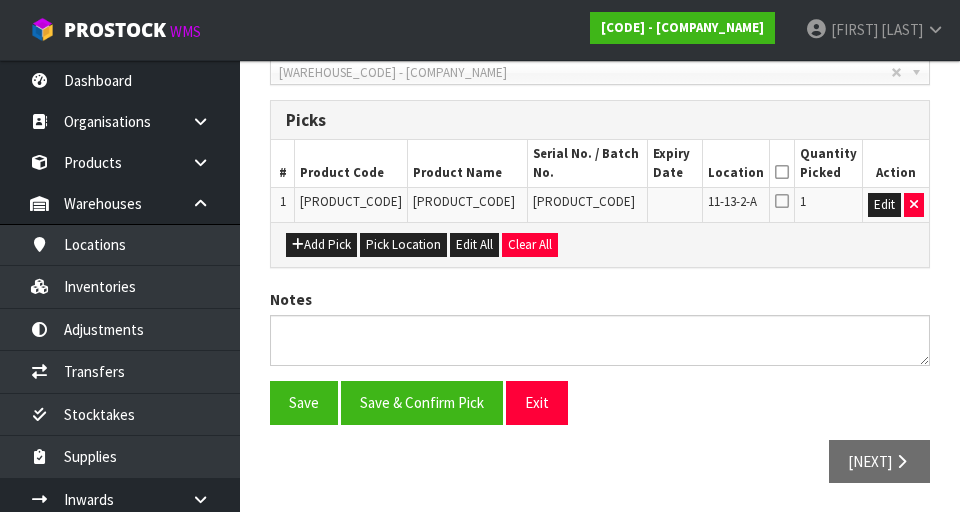 click at bounding box center [782, 172] 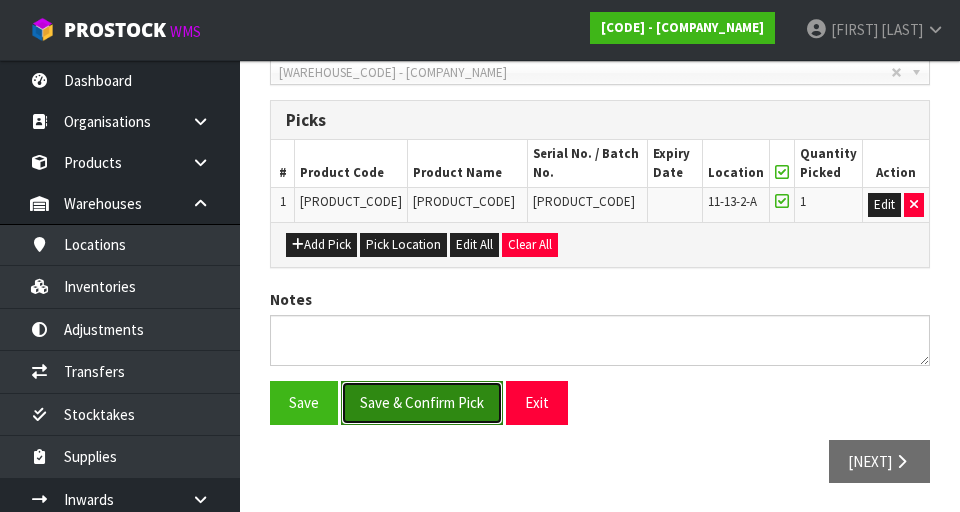click on "Save & Confirm Pick" at bounding box center (422, 402) 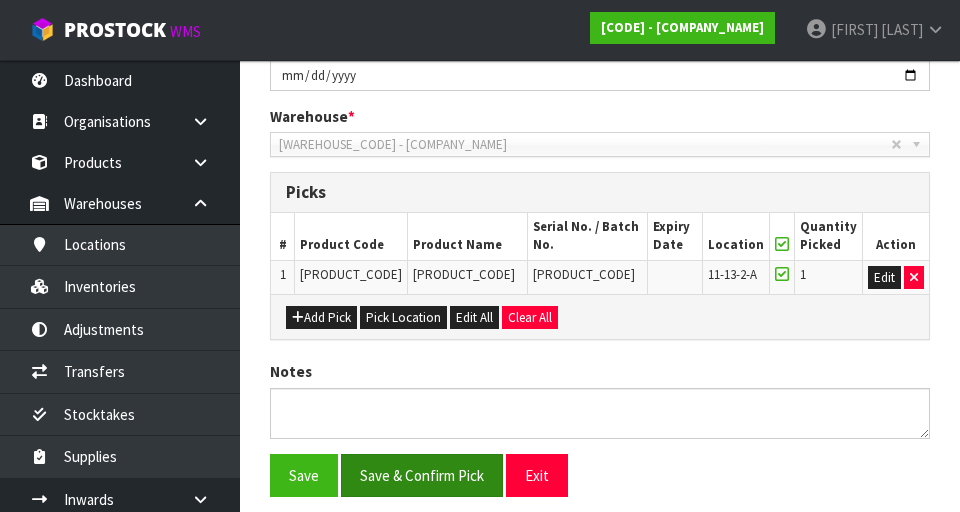 scroll, scrollTop: 0, scrollLeft: 0, axis: both 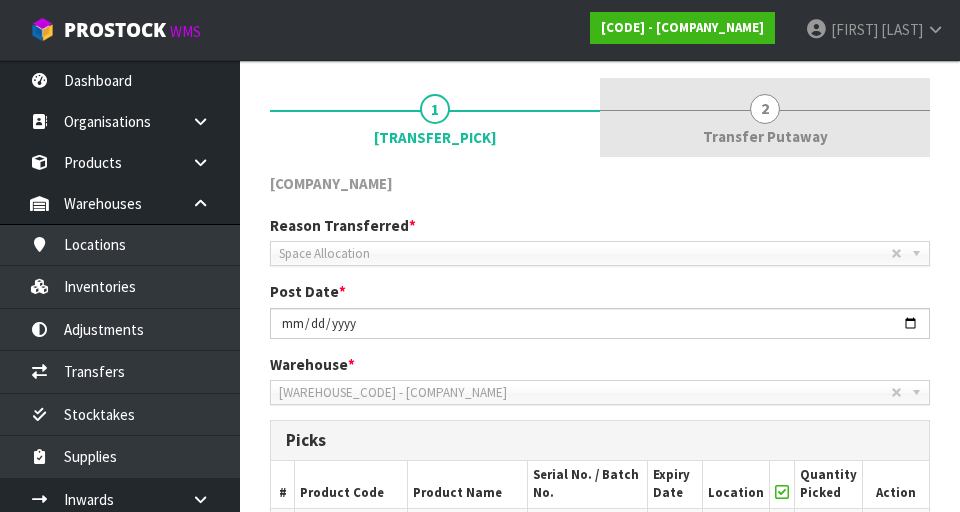 click on "[TRANSFER_PUTAWAY]" at bounding box center (435, 118) 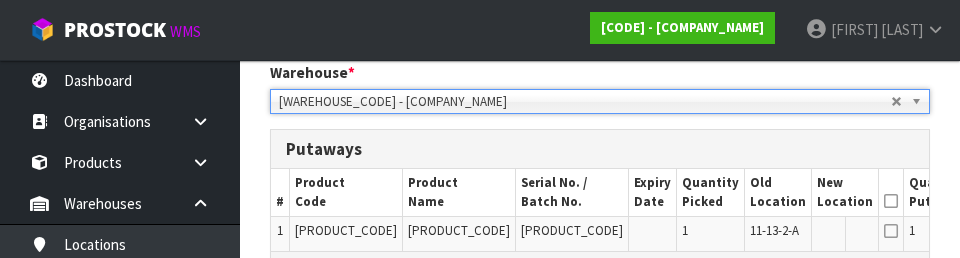 click on "Quantity
Putaway" at bounding box center [938, 192] 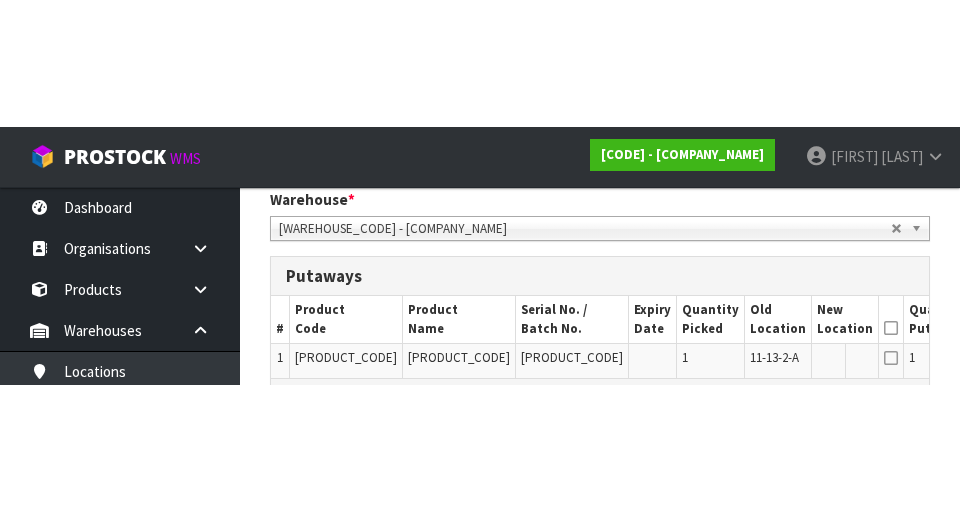 scroll, scrollTop: 497, scrollLeft: 0, axis: vertical 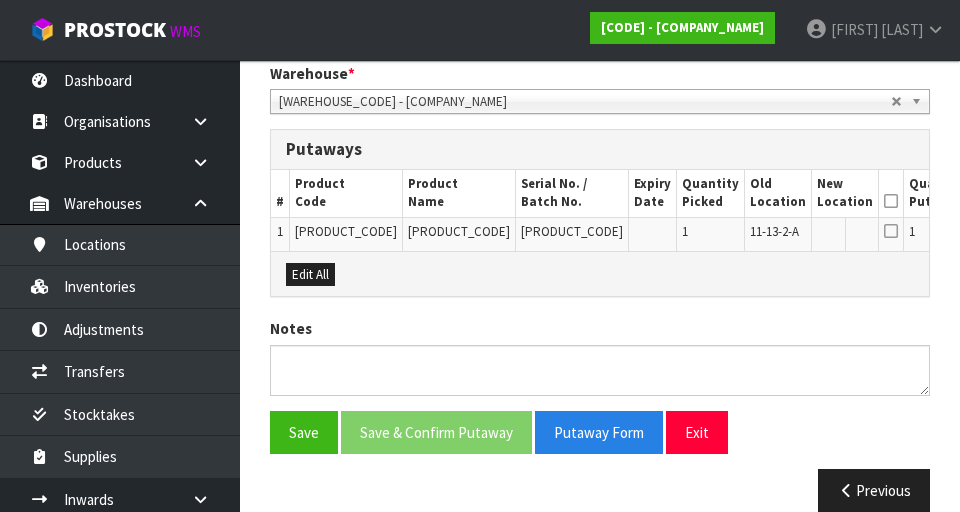 click on "Edit" at bounding box center (1117, 235) 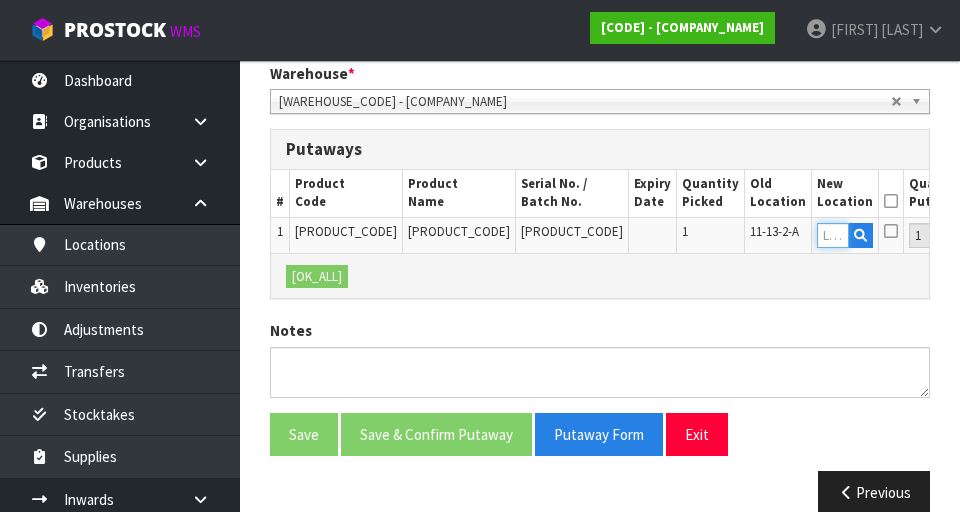 click at bounding box center (833, 235) 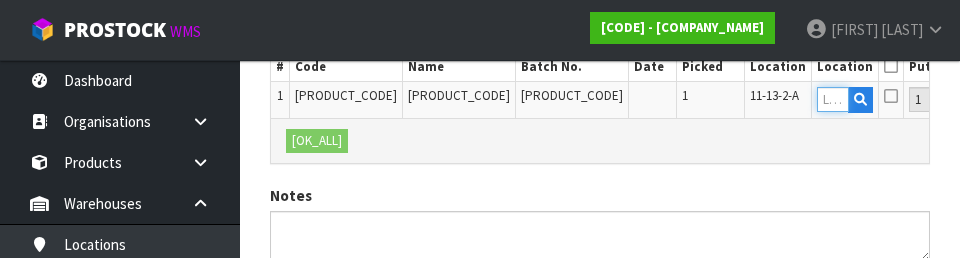 scroll, scrollTop: 630, scrollLeft: 0, axis: vertical 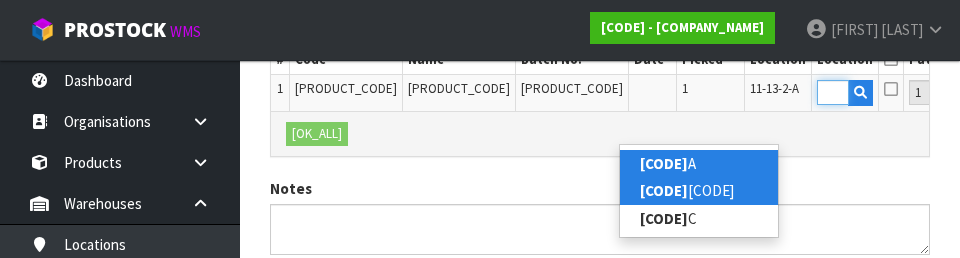 type on "[CODE]" 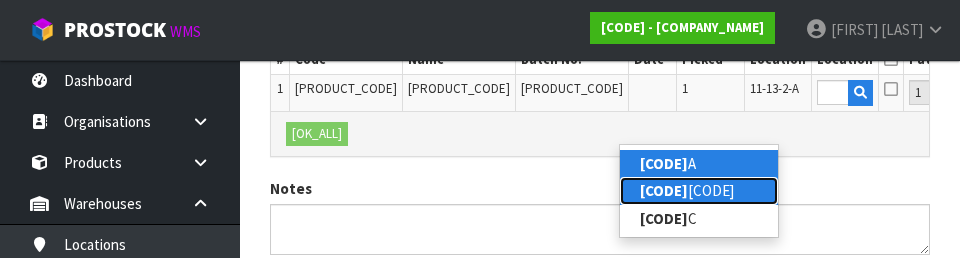 click on "11-09-4- B" at bounding box center [699, 190] 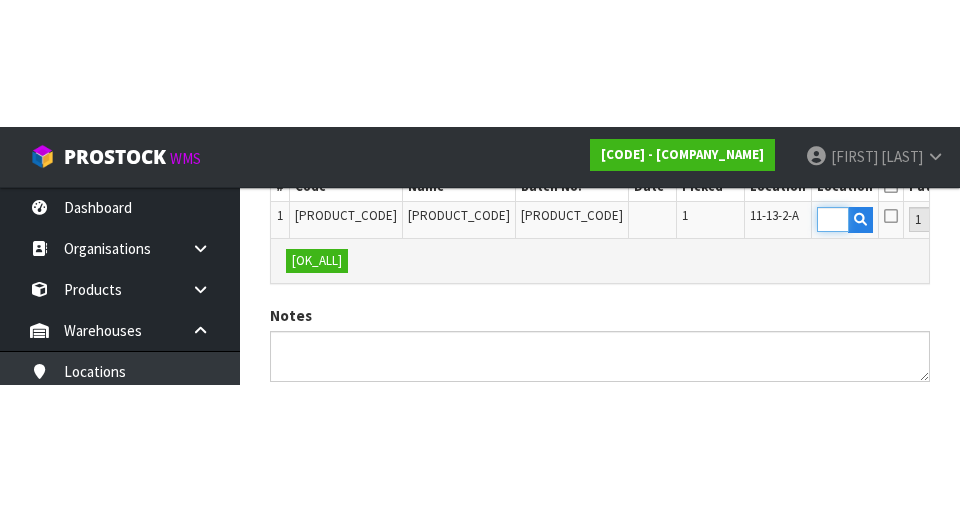 scroll, scrollTop: 577, scrollLeft: 0, axis: vertical 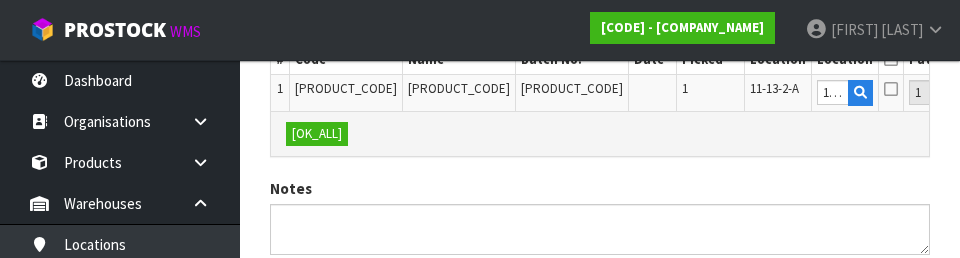 click on "OK" at bounding box center (1115, 92) 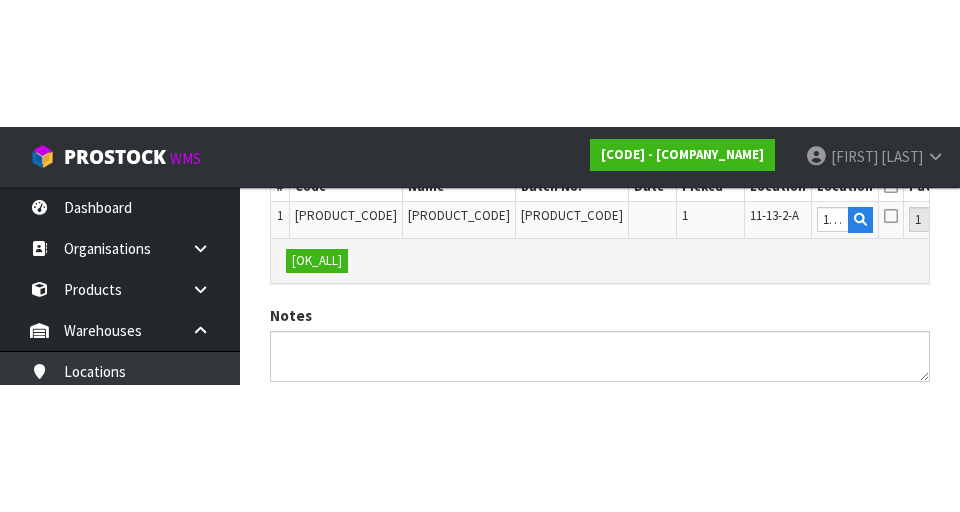 scroll, scrollTop: 595, scrollLeft: 0, axis: vertical 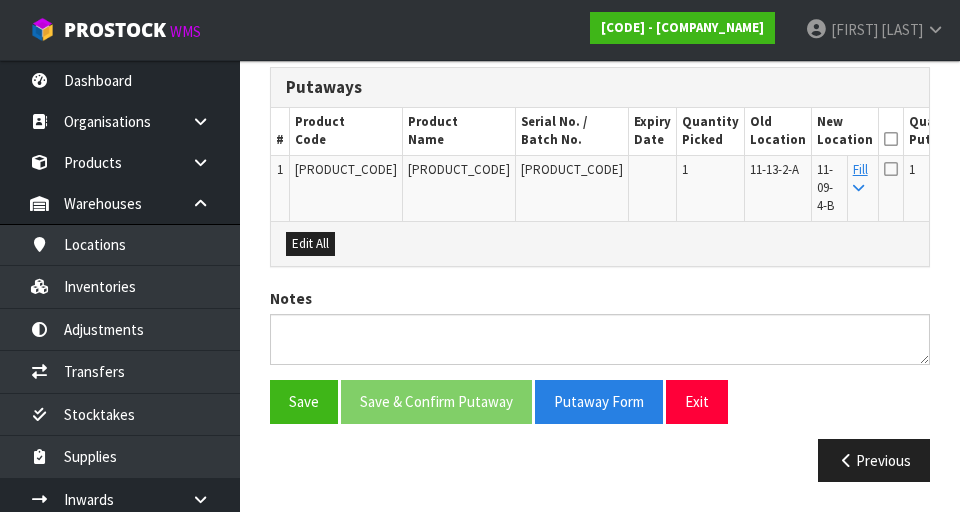 click at bounding box center [891, 139] 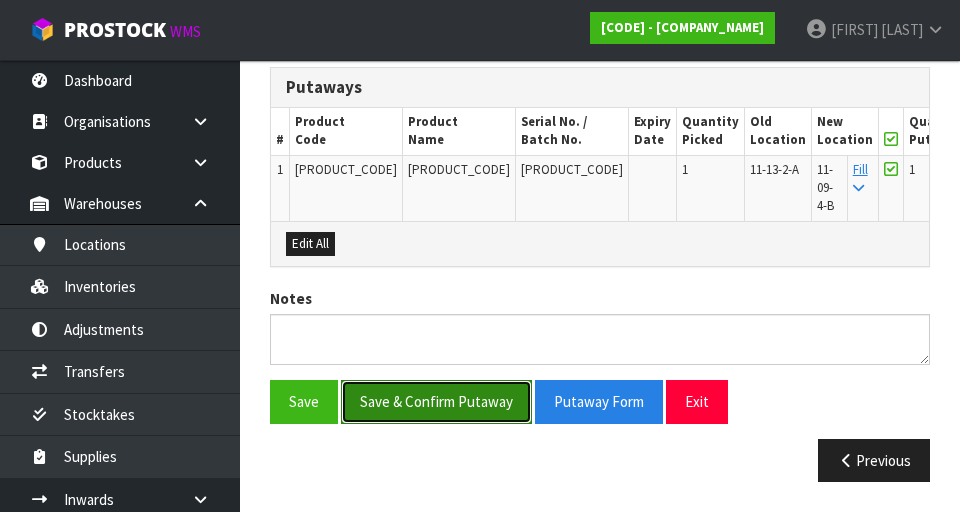click on "Save & Confirm Putaway" at bounding box center [436, 401] 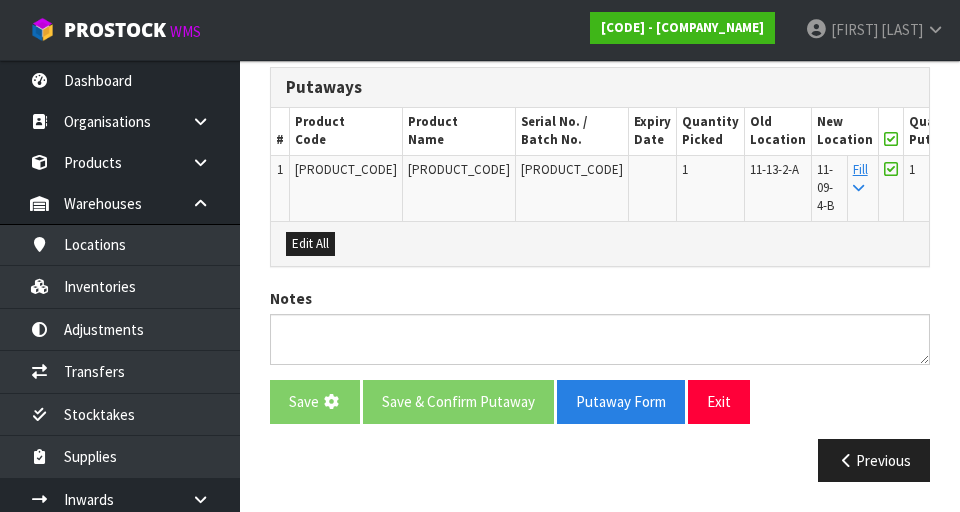 scroll, scrollTop: 0, scrollLeft: 0, axis: both 